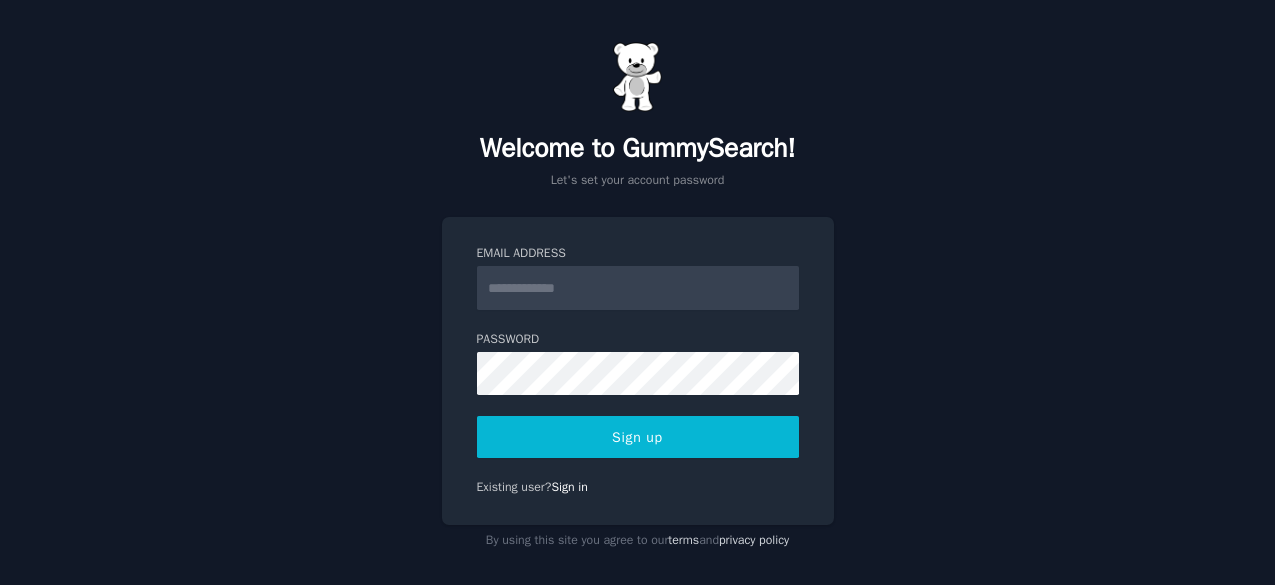 scroll, scrollTop: 0, scrollLeft: 0, axis: both 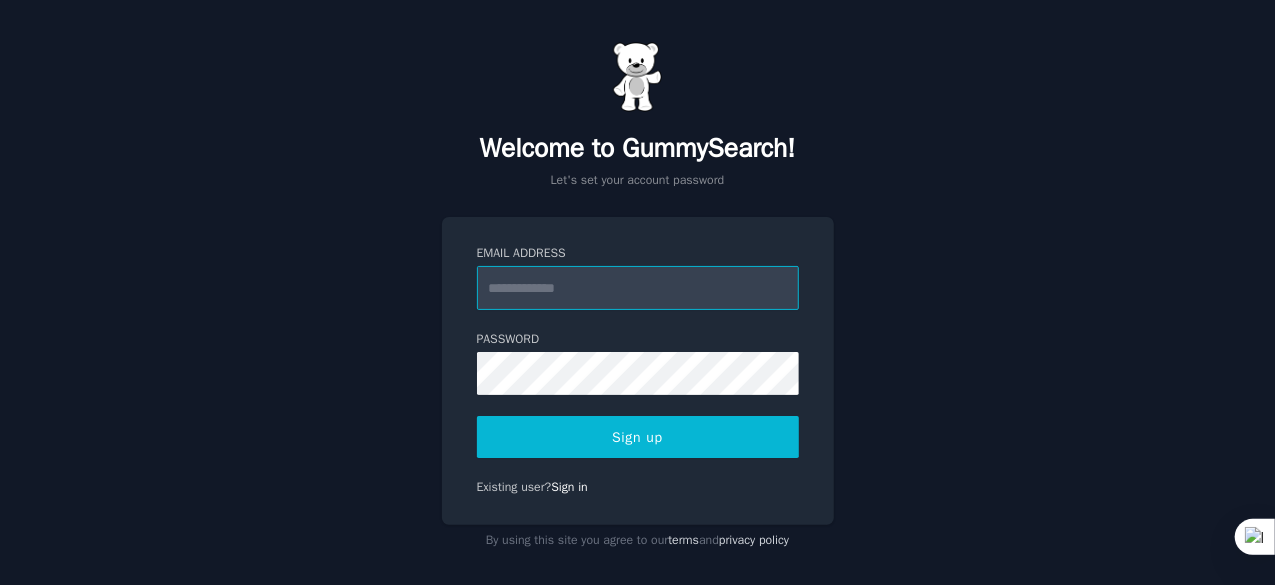 click on "Email Address" at bounding box center [638, 288] 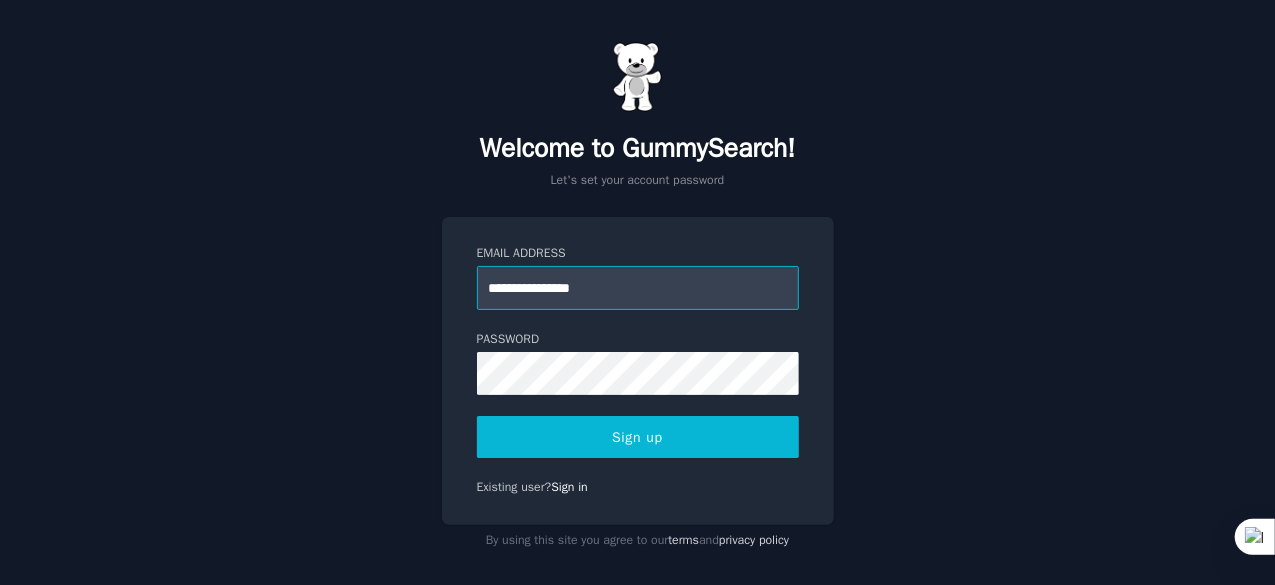 type on "**********" 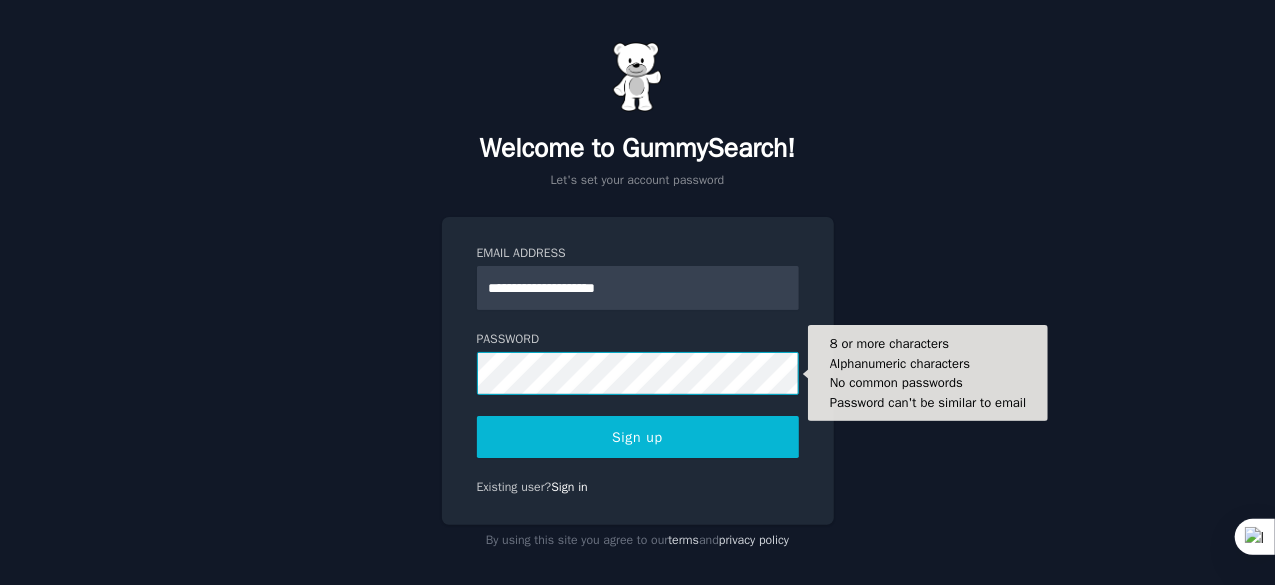 click on "Sign up" at bounding box center (638, 437) 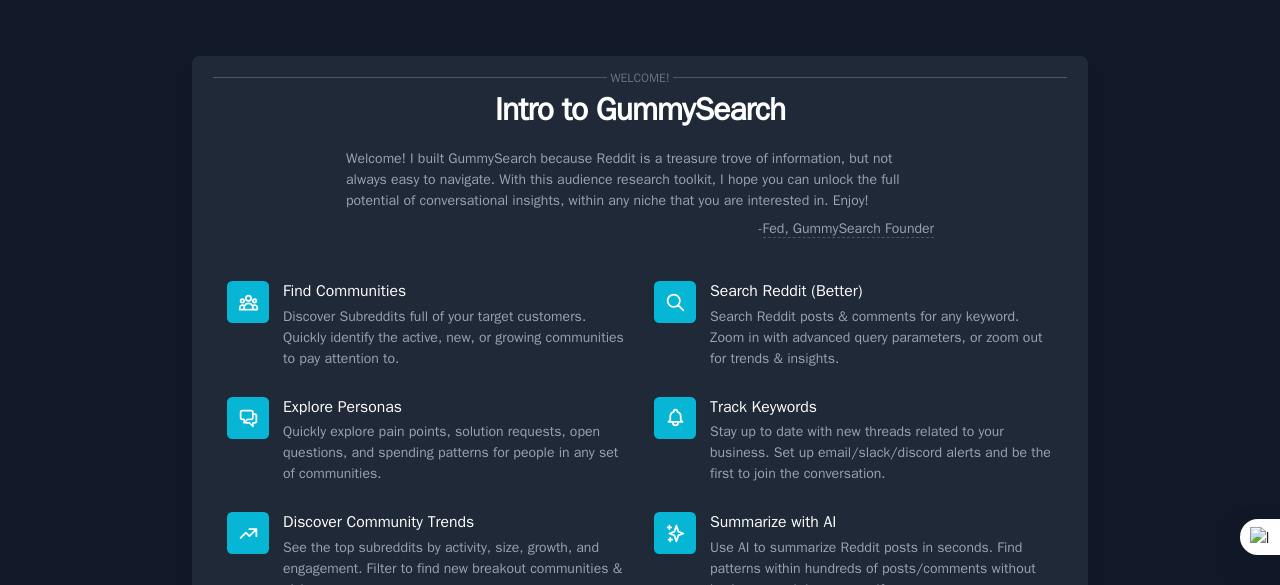 scroll, scrollTop: 0, scrollLeft: 0, axis: both 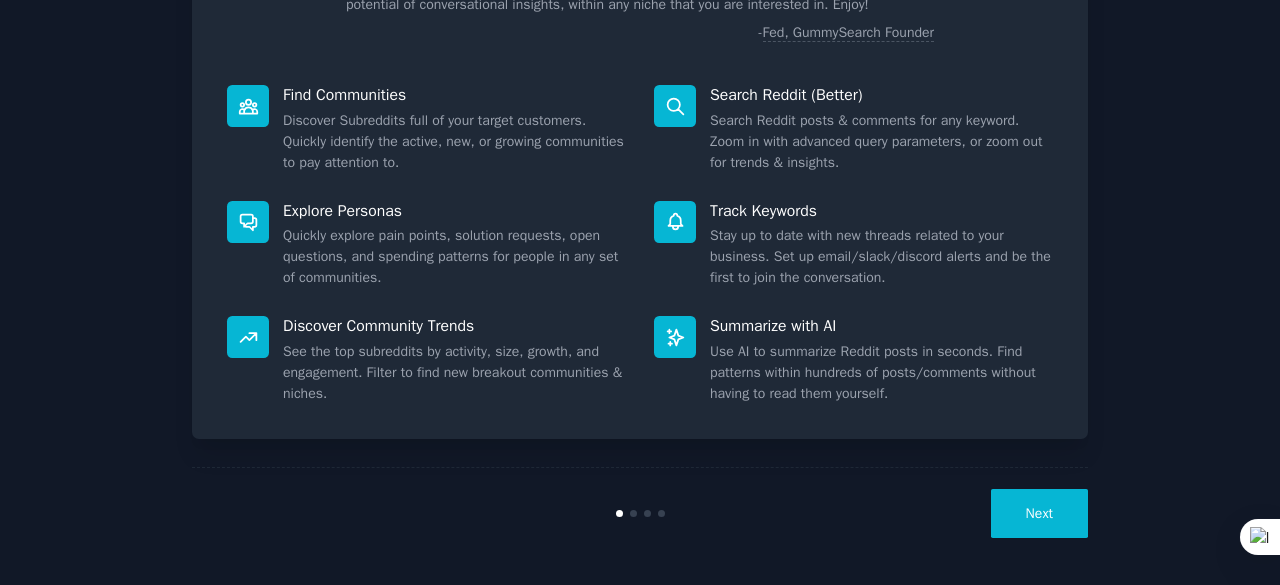 click on "Next" at bounding box center [1039, 513] 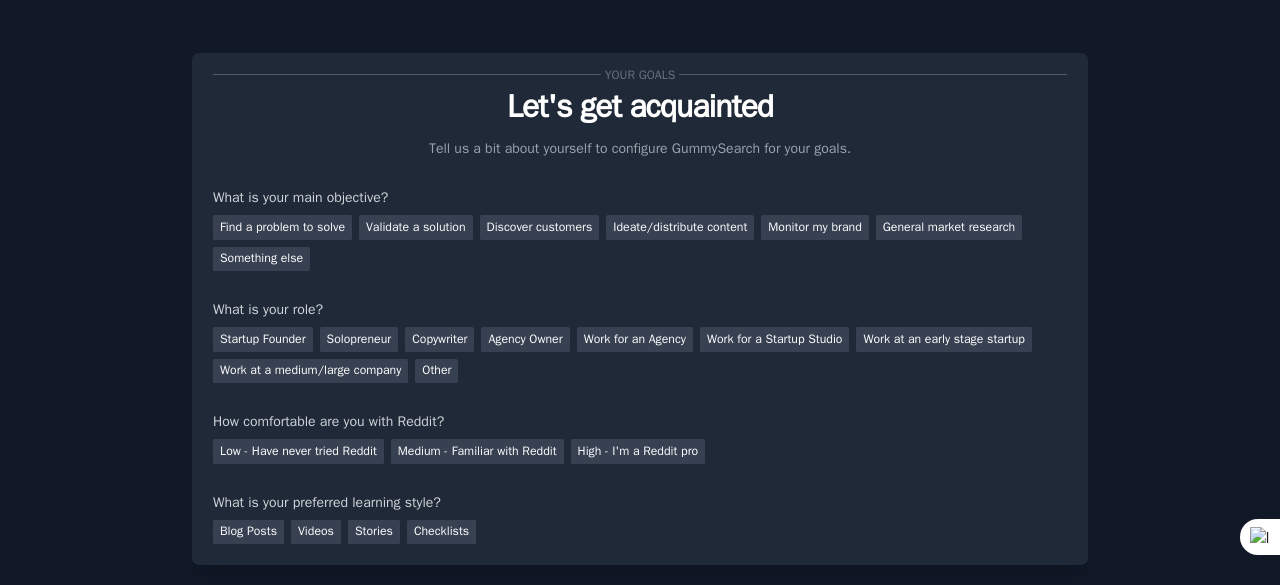 scroll, scrollTop: 0, scrollLeft: 0, axis: both 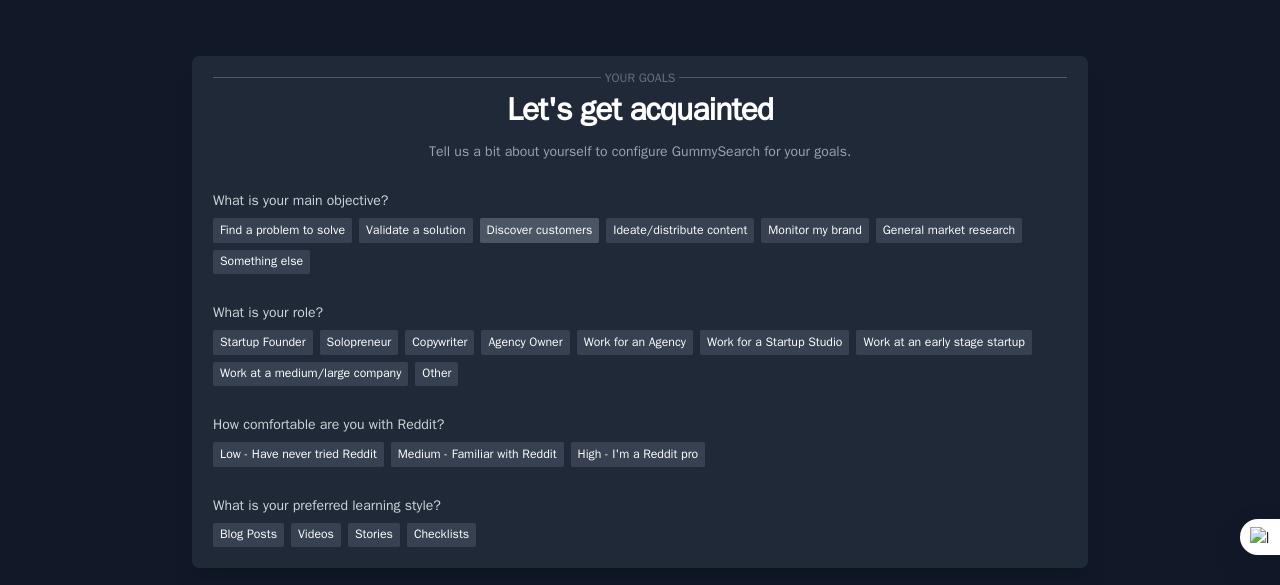 click on "Discover customers" at bounding box center [540, 230] 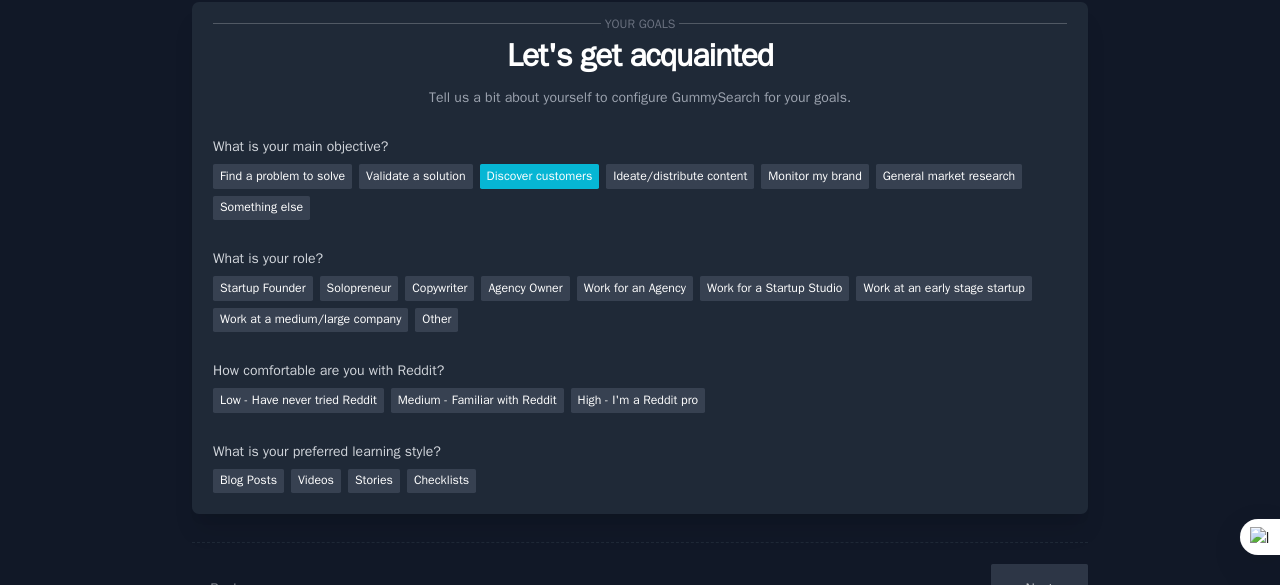 scroll, scrollTop: 100, scrollLeft: 0, axis: vertical 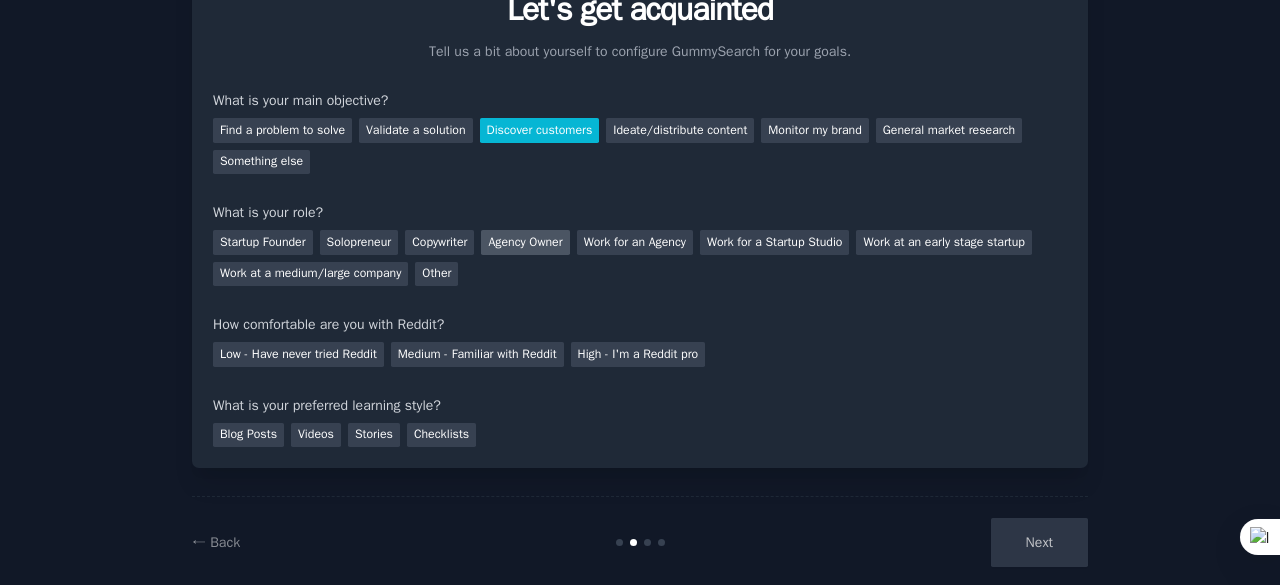 click on "Agency Owner" at bounding box center (525, 242) 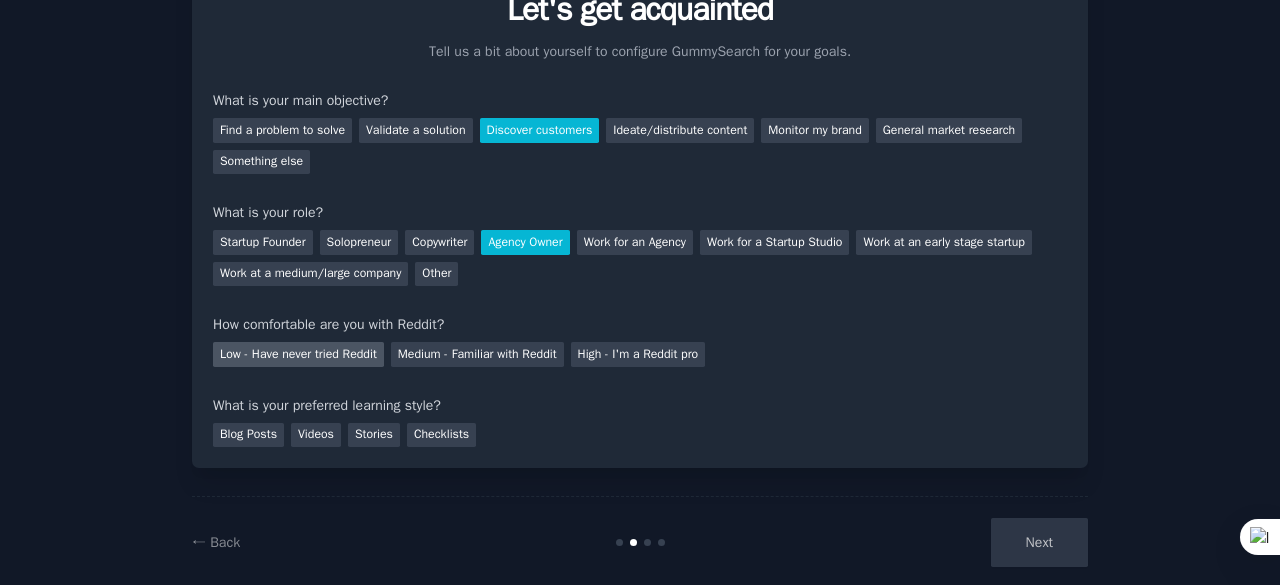 click on "Low - Have never tried Reddit" at bounding box center [298, 354] 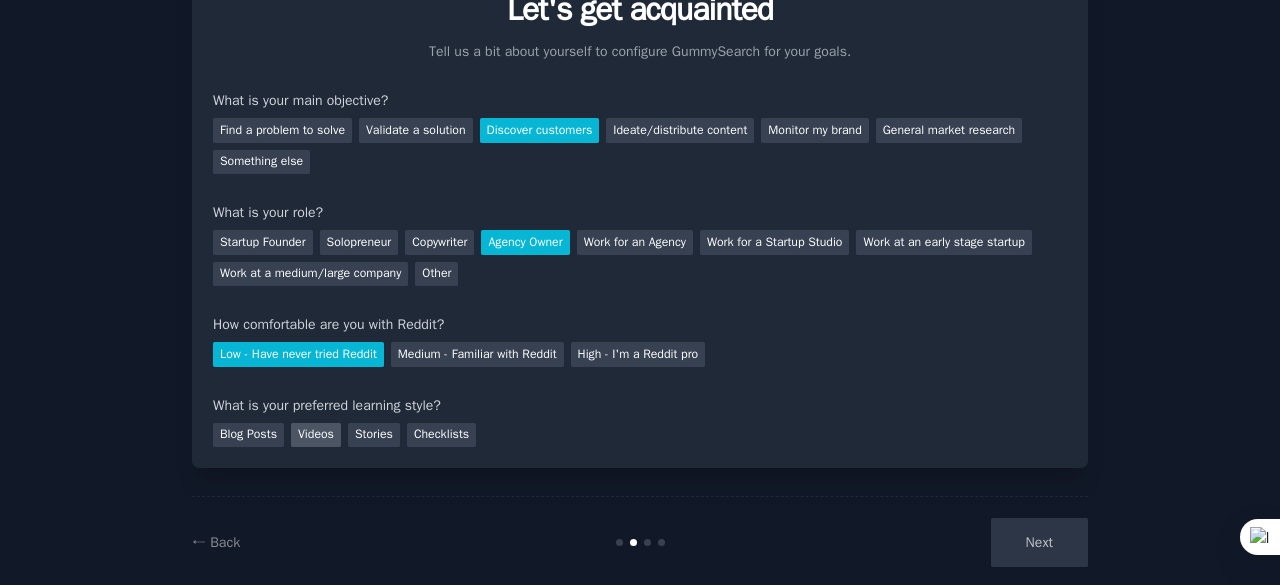 click on "Videos" at bounding box center (316, 435) 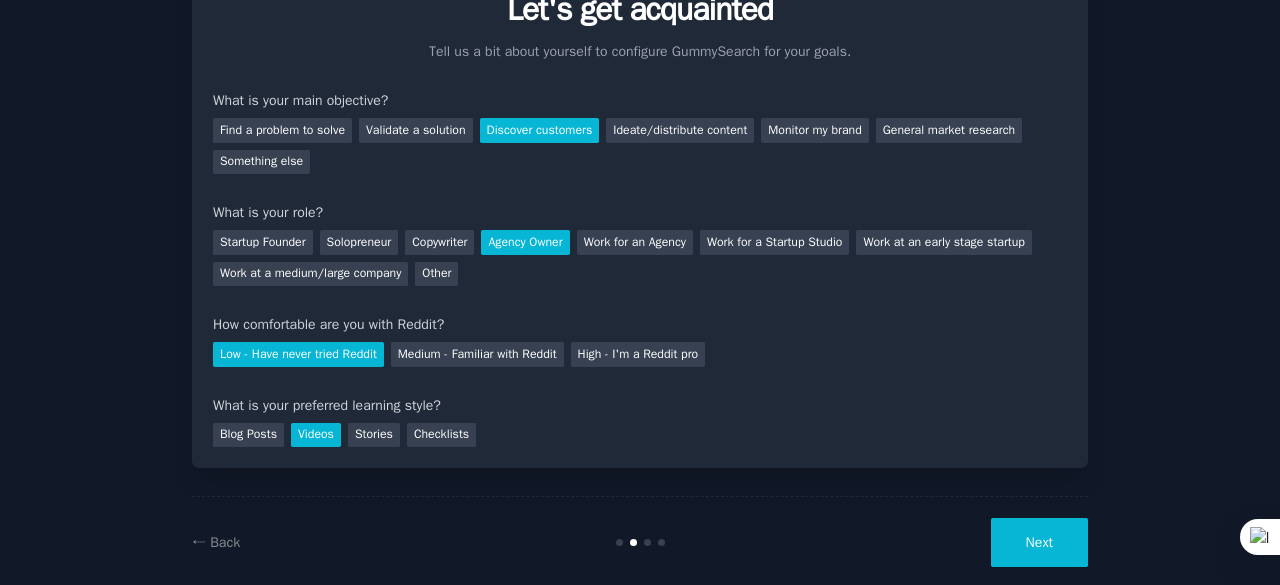 click on "Next" at bounding box center [1039, 542] 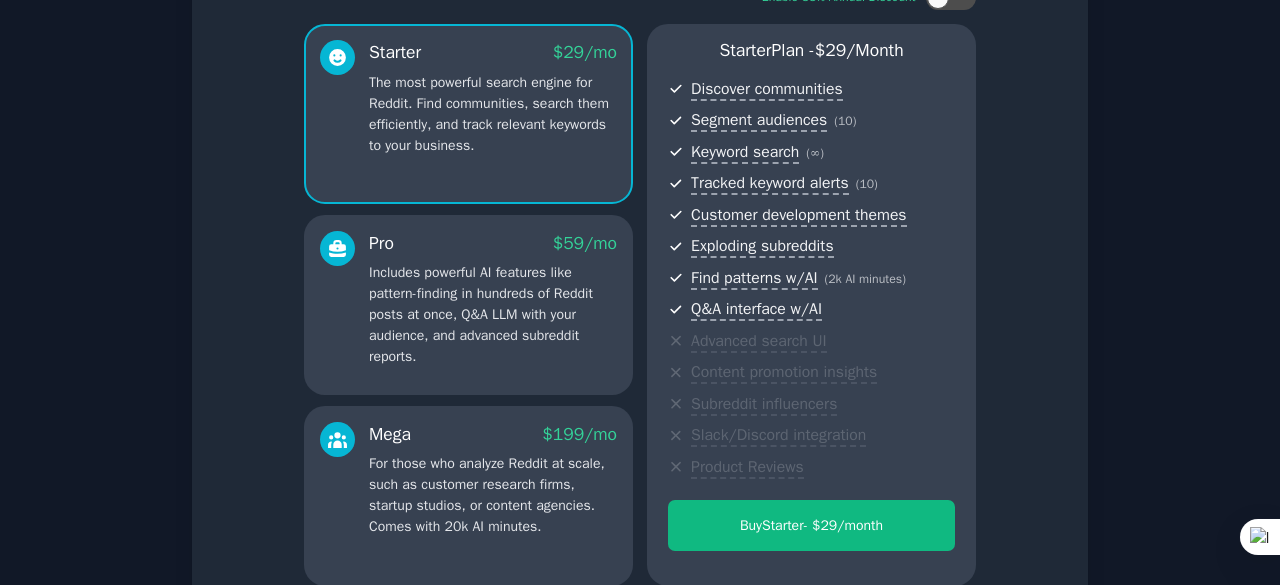 scroll, scrollTop: 200, scrollLeft: 0, axis: vertical 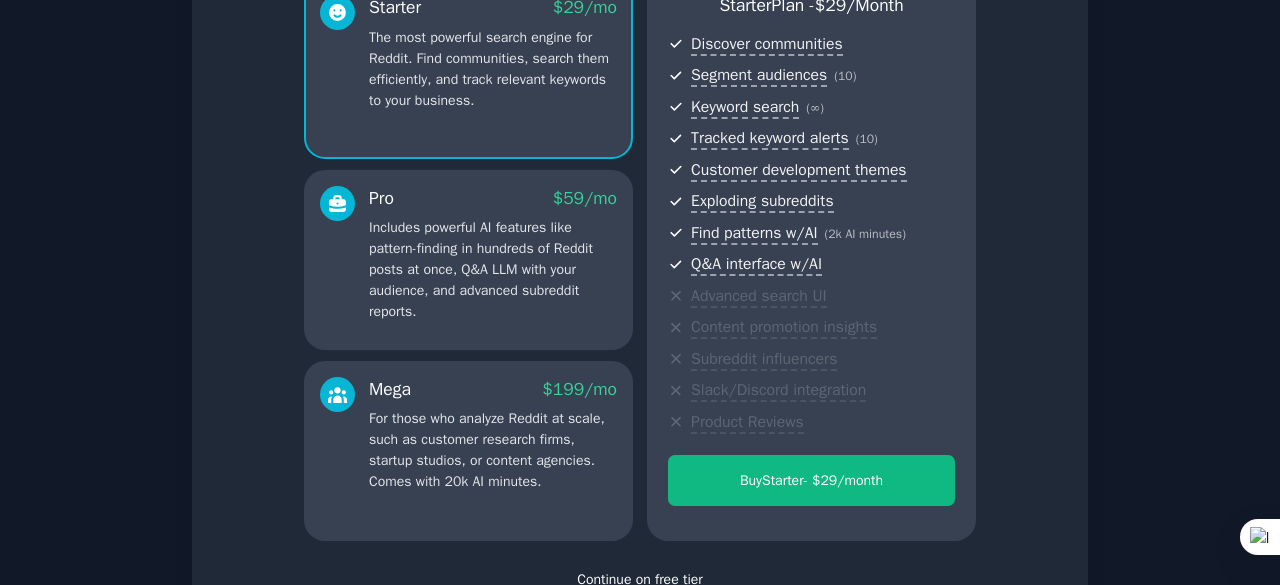 click on "$ 59 /mo" 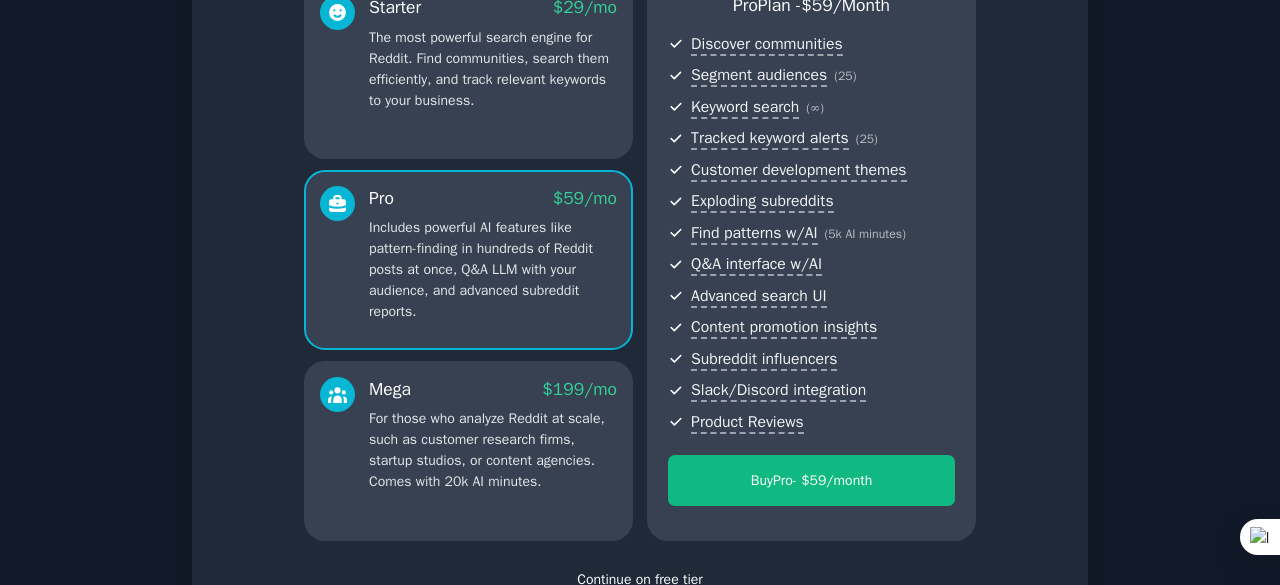 click on "For those who analyze Reddit at scale, such as customer research firms, startup studios, or content agencies. Comes with 20k AI minutes." at bounding box center (493, 450) 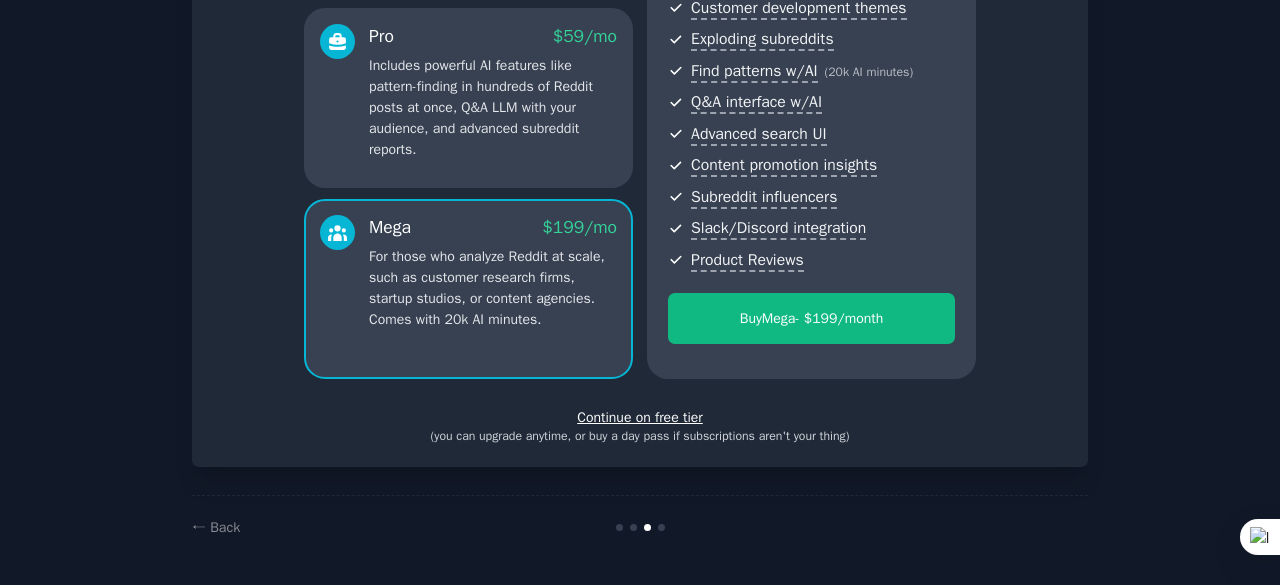 scroll, scrollTop: 0, scrollLeft: 0, axis: both 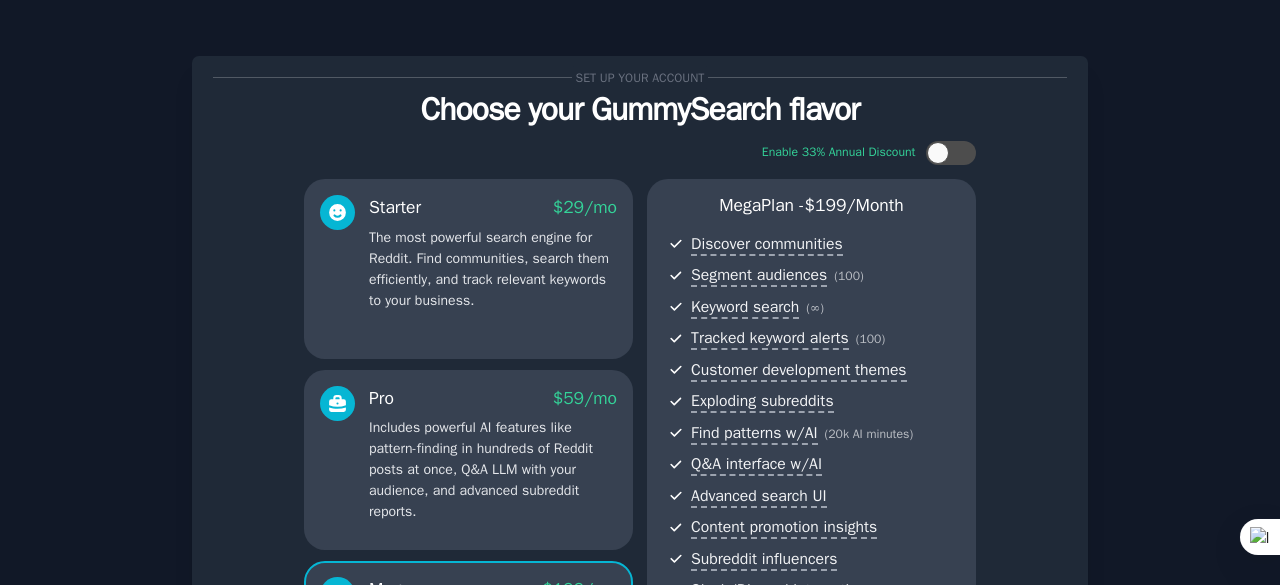 click on "The most powerful search engine for Reddit. Find communities, search them efficiently, and track relevant keywords to your business." at bounding box center (493, 269) 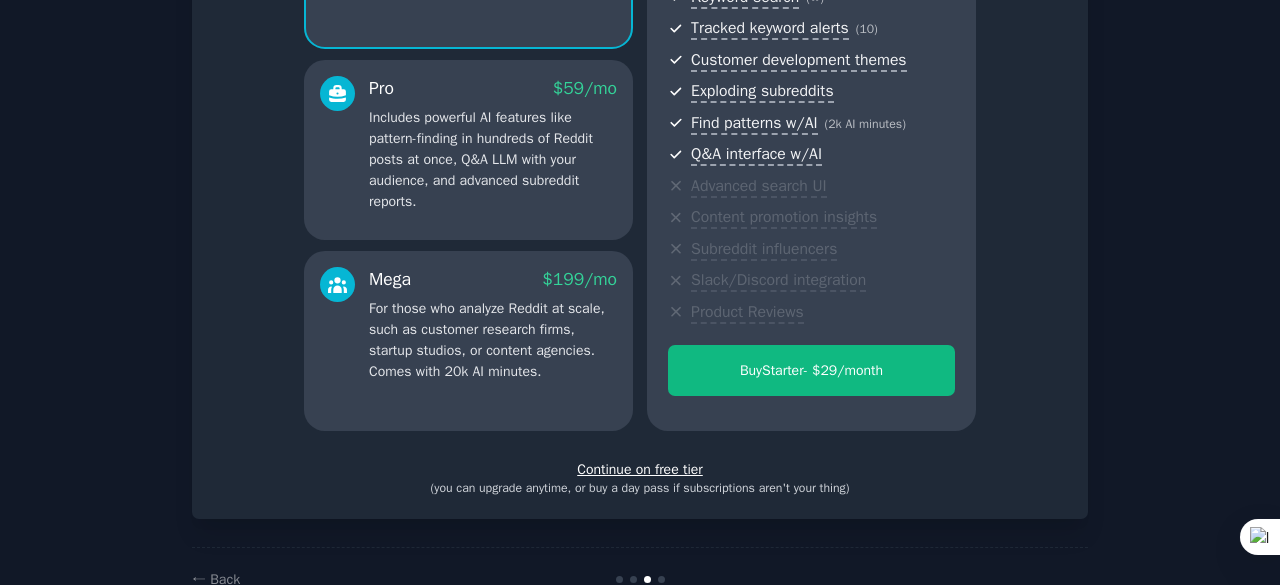 scroll, scrollTop: 362, scrollLeft: 0, axis: vertical 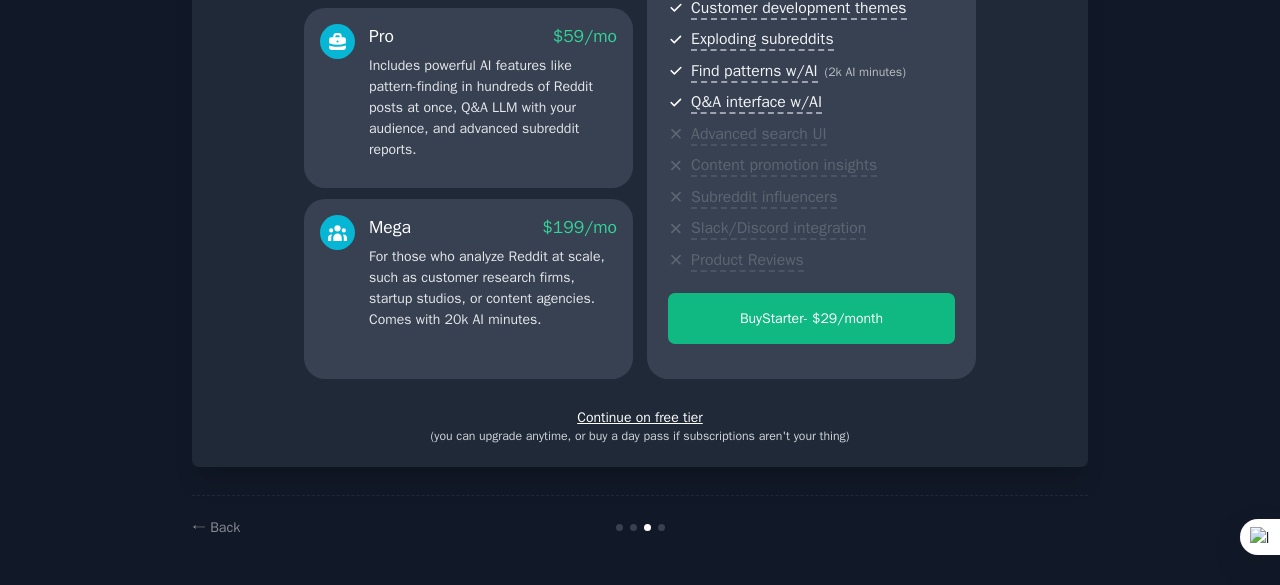 click on "Continue on free tier" at bounding box center (640, 417) 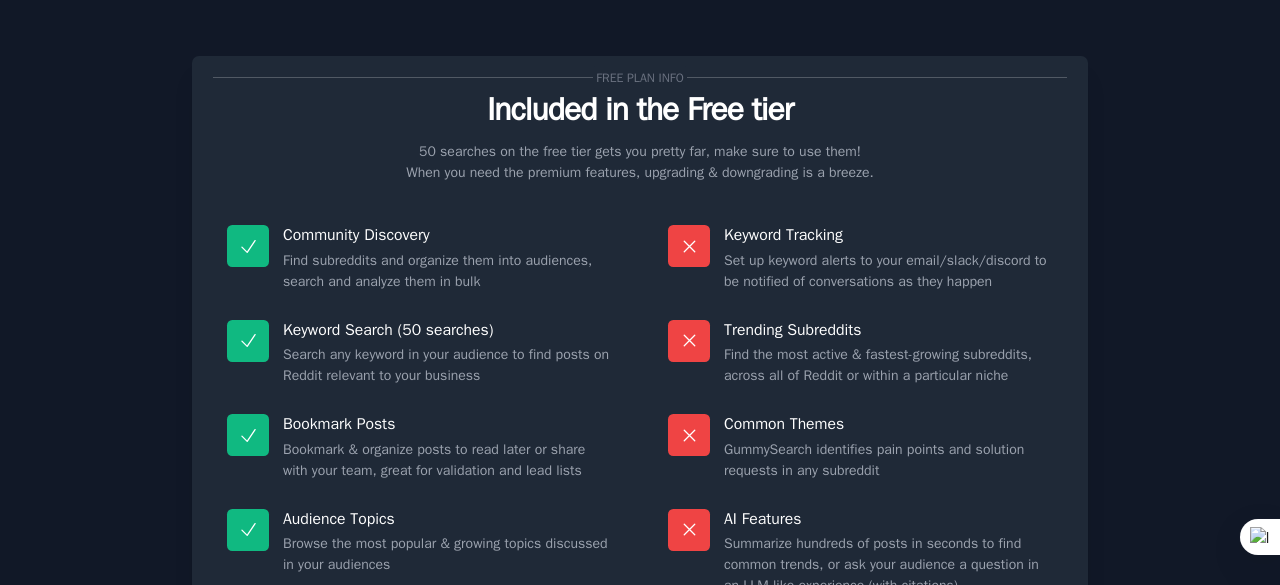 scroll, scrollTop: 193, scrollLeft: 0, axis: vertical 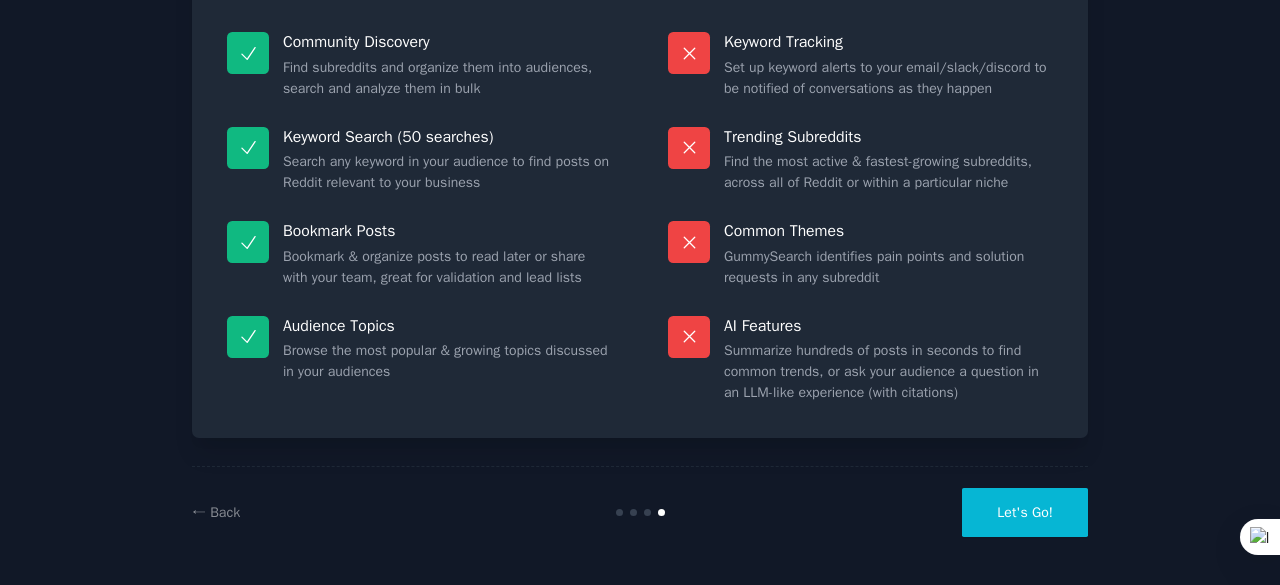 click on "Let's Go!" at bounding box center [1025, 512] 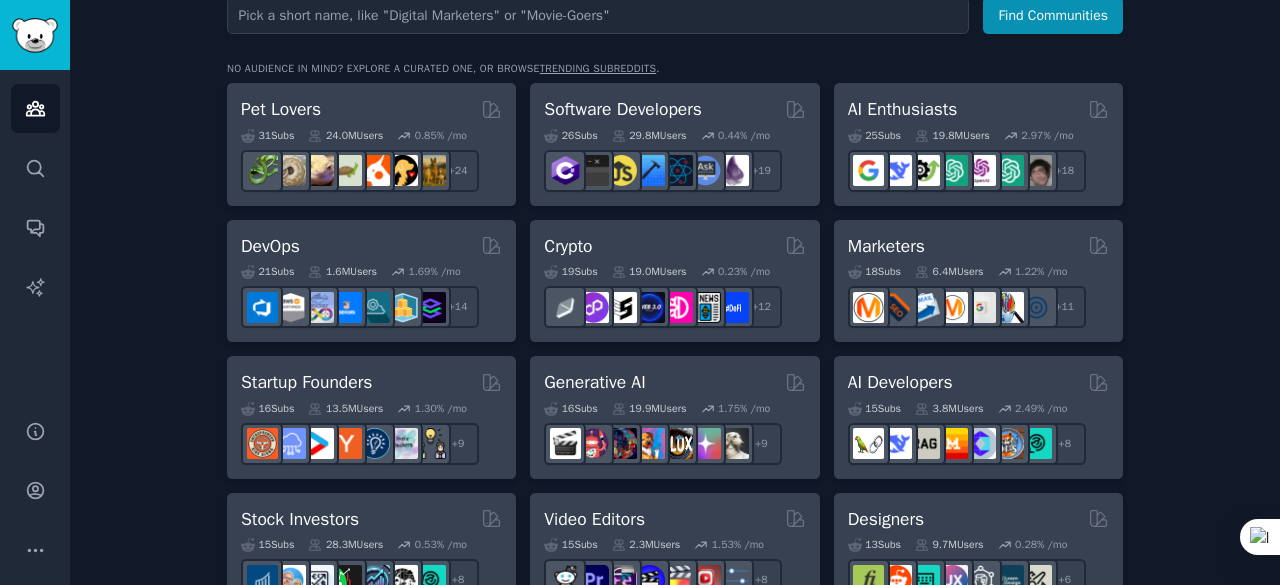 scroll, scrollTop: 0, scrollLeft: 0, axis: both 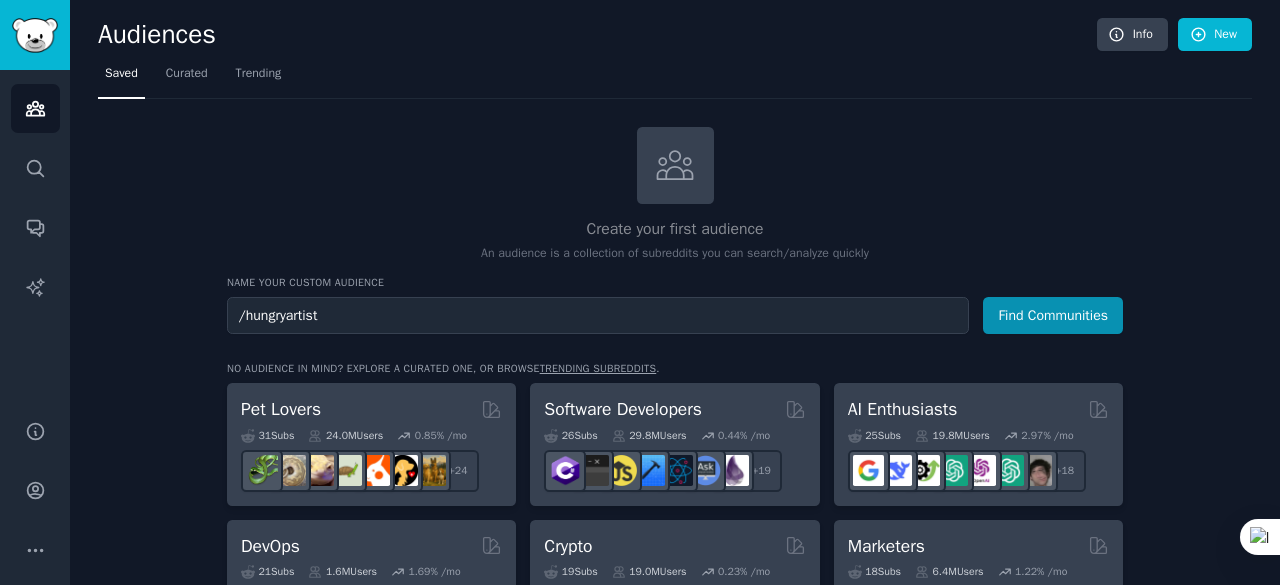 type on "/hungryartist" 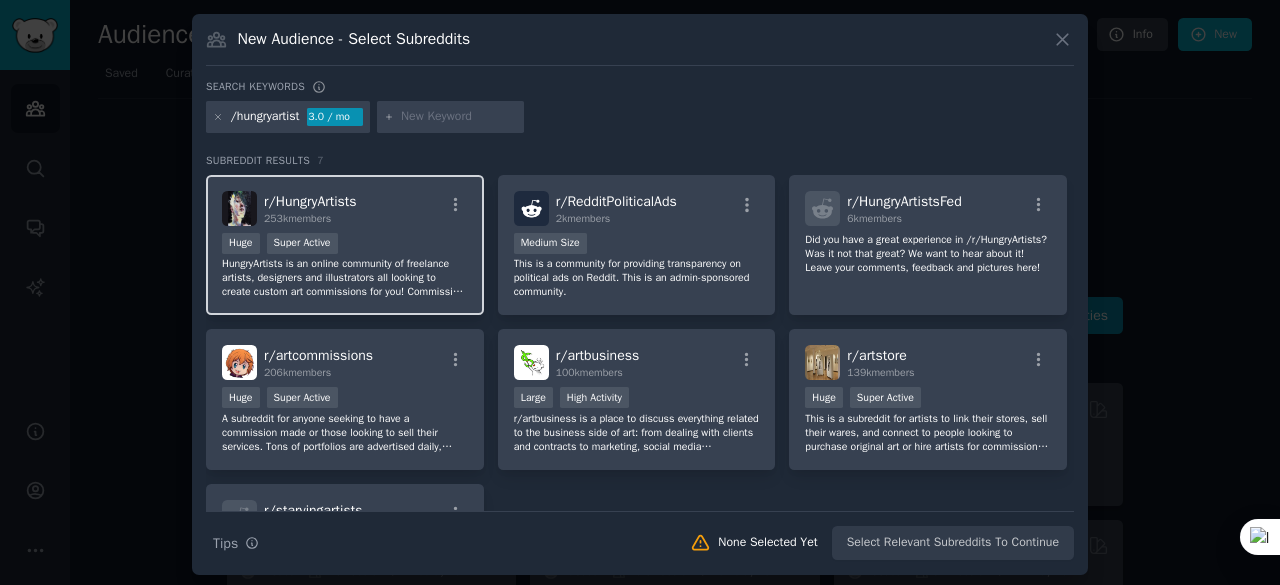 click on "r/ HungryArtists" at bounding box center [310, 201] 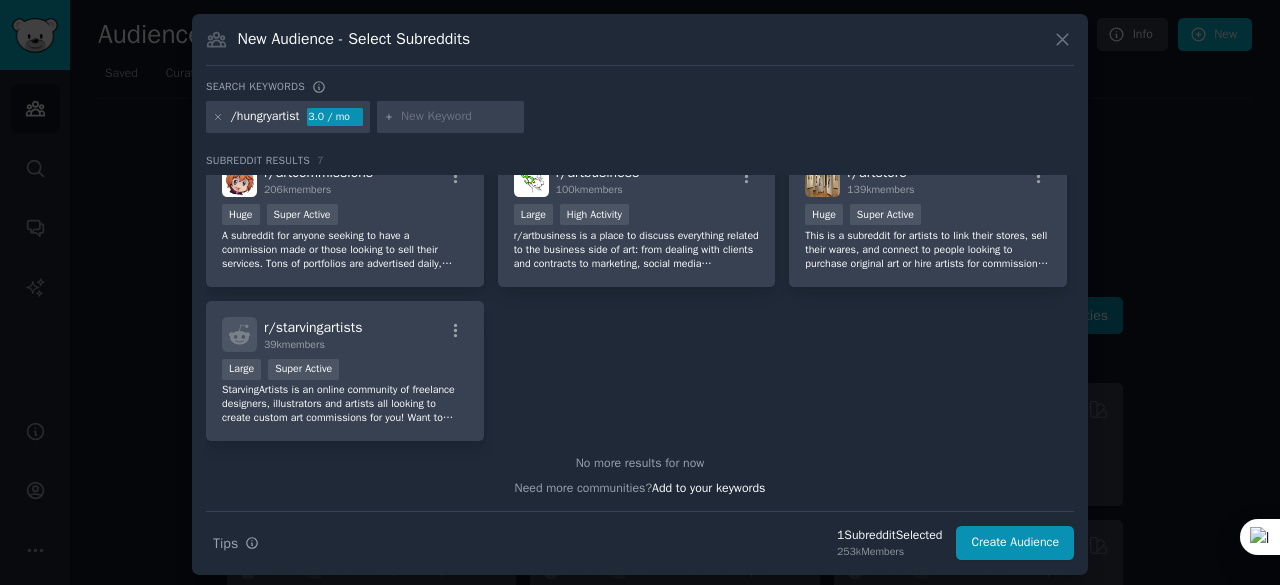 scroll, scrollTop: 0, scrollLeft: 0, axis: both 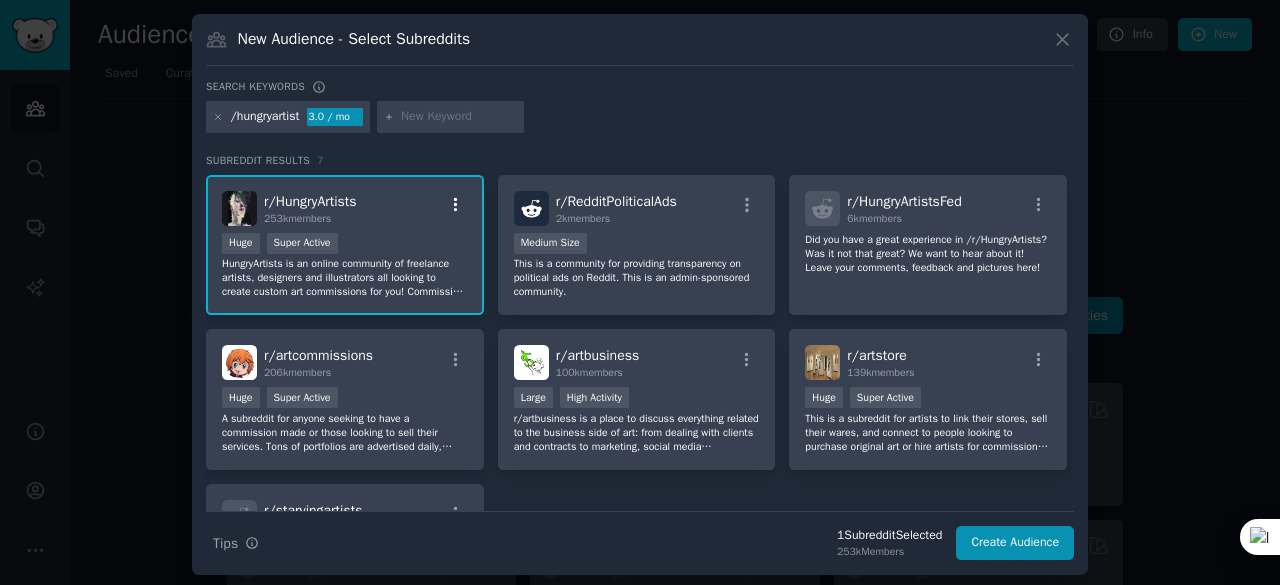 click at bounding box center (455, 205) 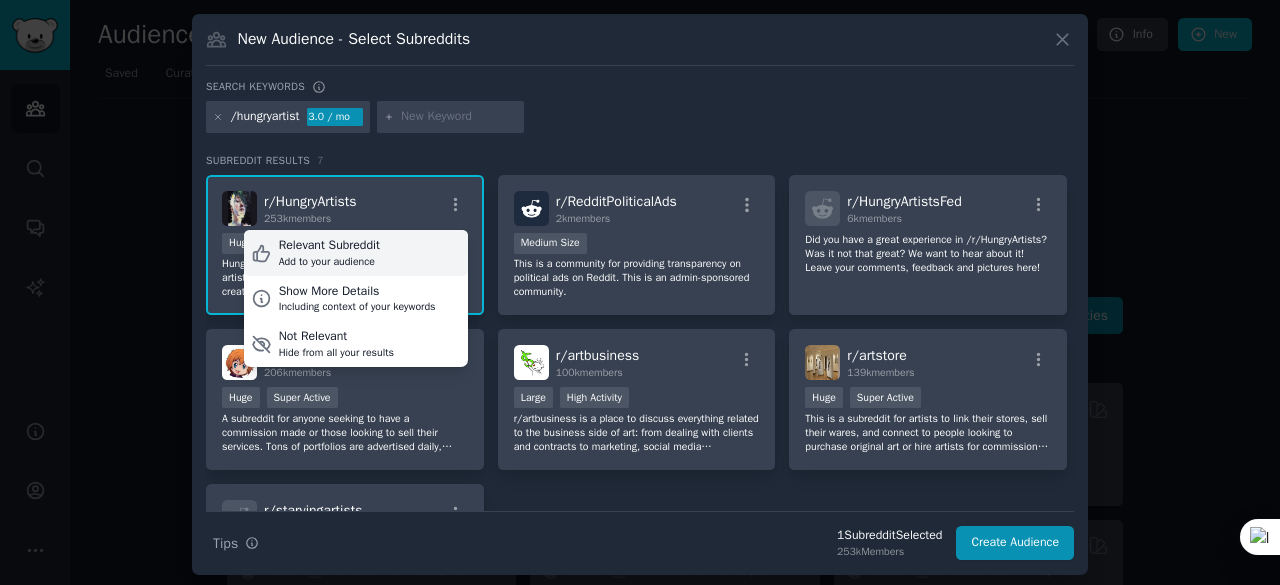 click on "Relevant Subreddit Add to your audience" at bounding box center [356, 253] 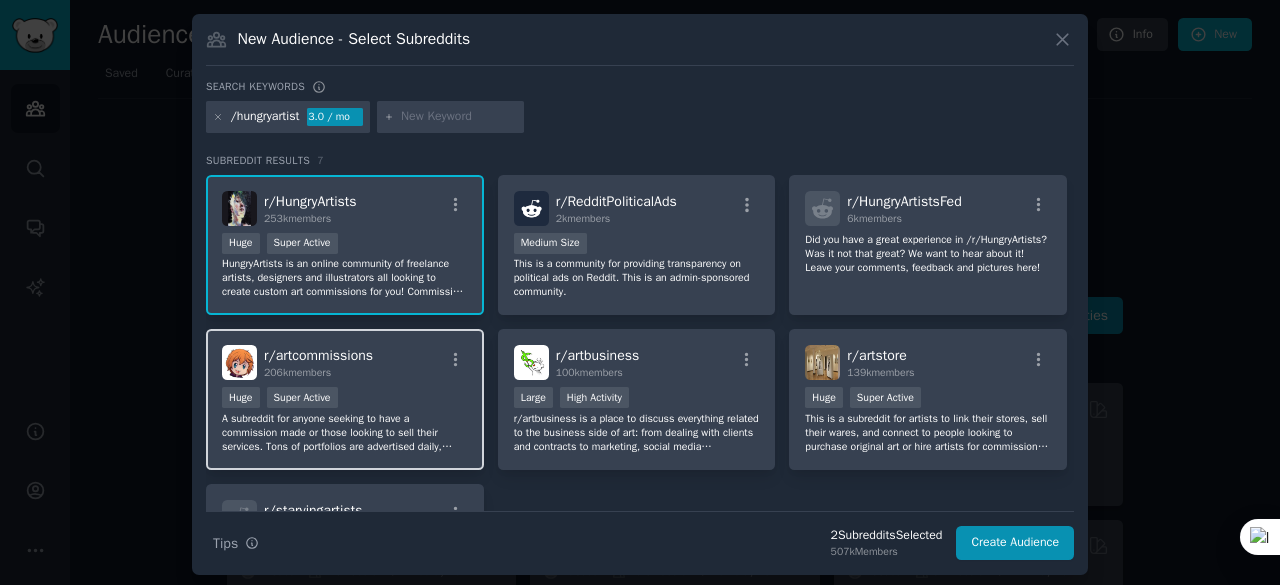 scroll, scrollTop: 100, scrollLeft: 0, axis: vertical 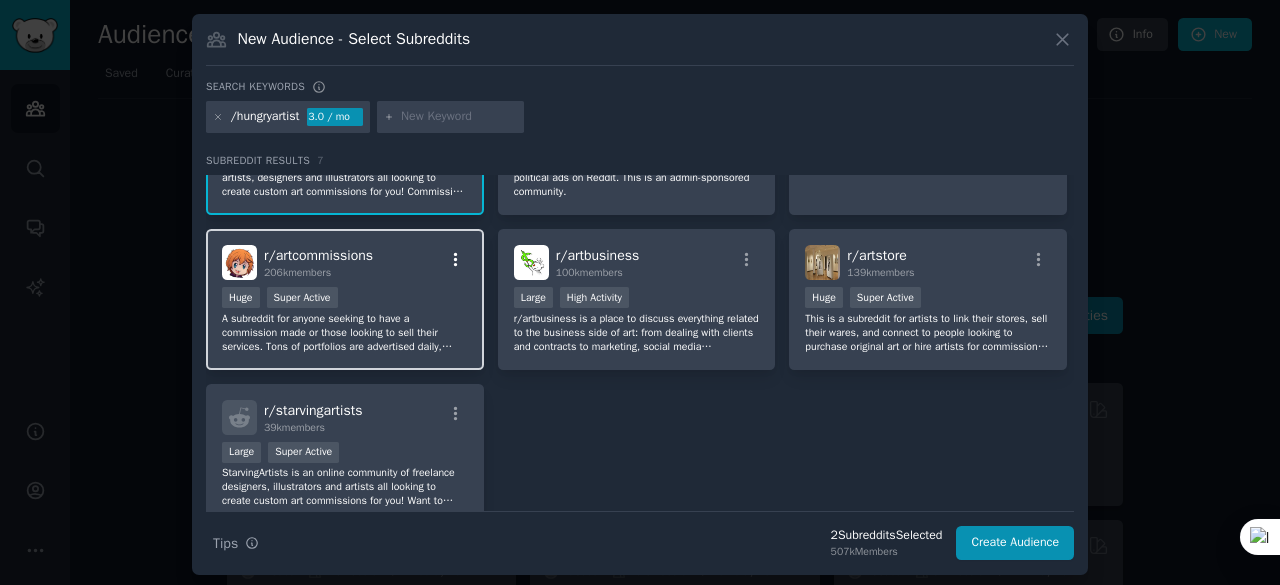 click 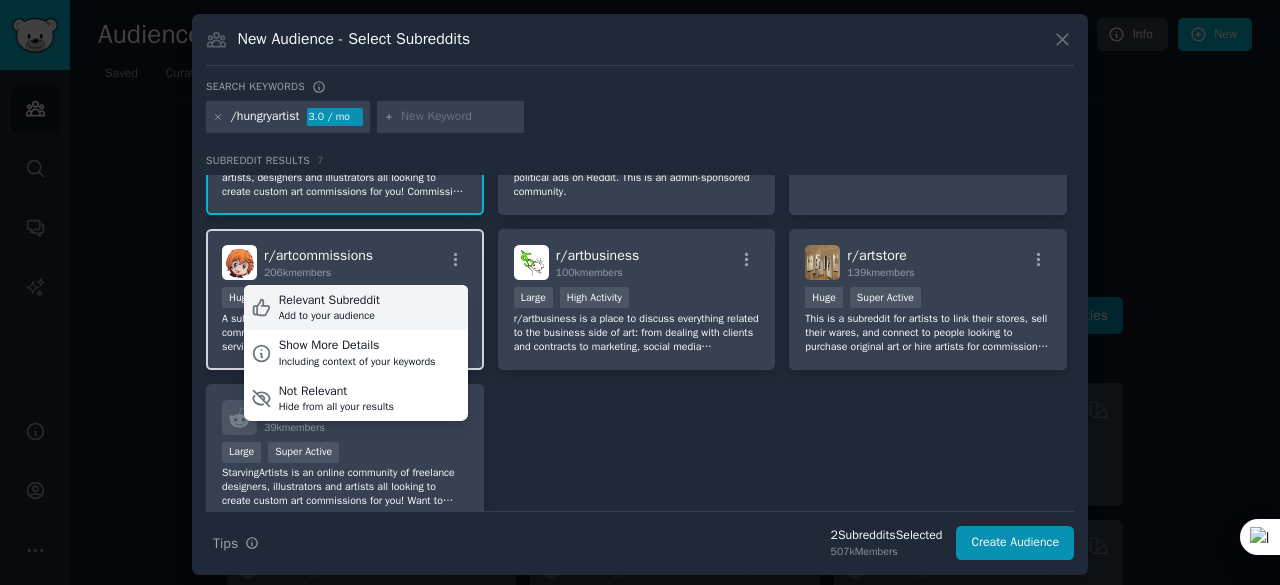 click on "Relevant Subreddit Add to your audience" at bounding box center [356, 308] 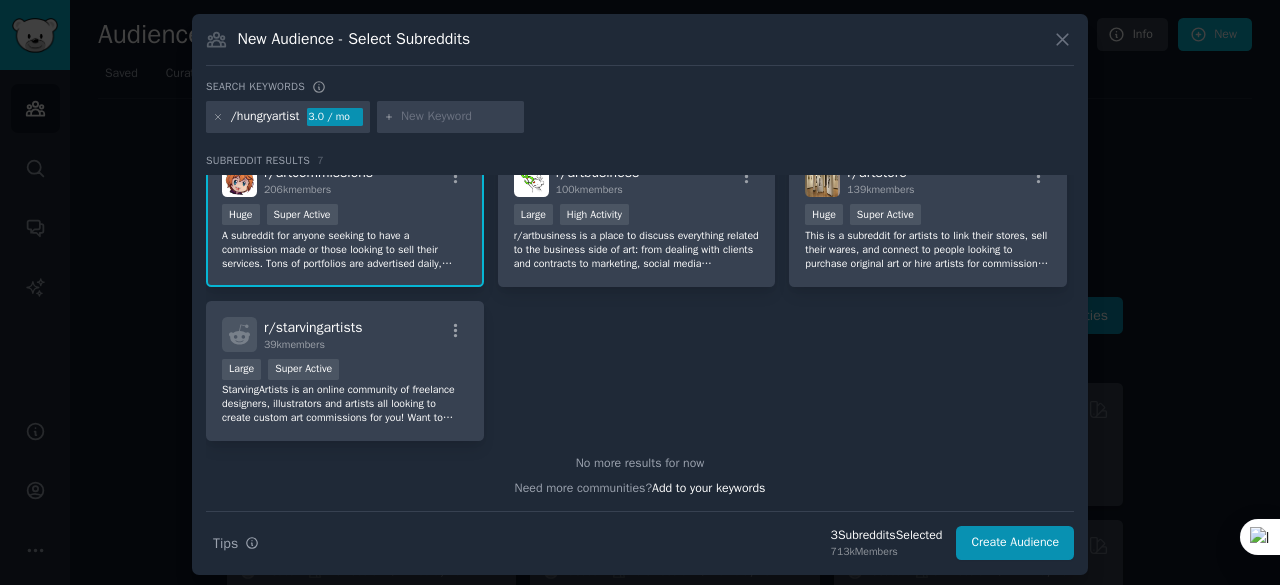 scroll, scrollTop: 0, scrollLeft: 0, axis: both 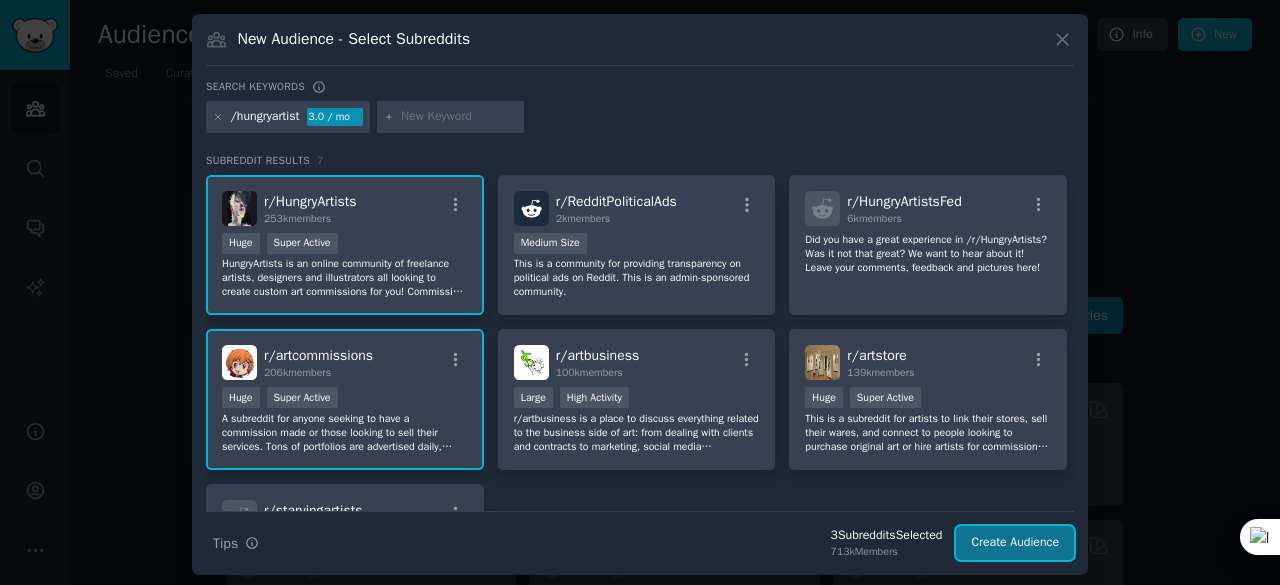 click on "Create Audience" at bounding box center (1015, 543) 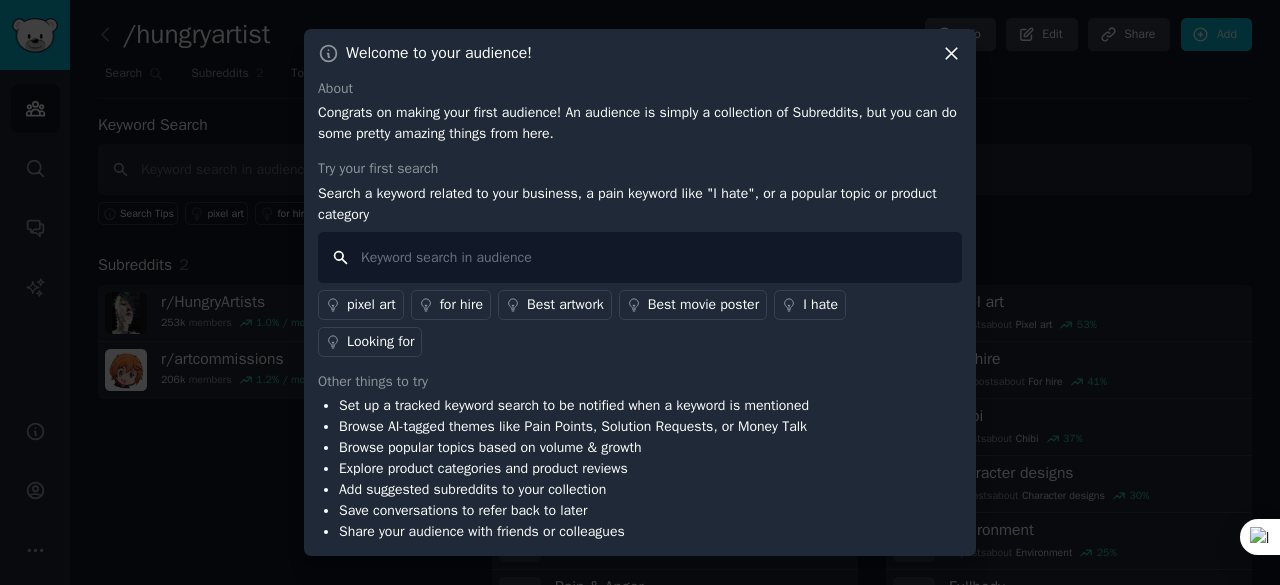 click at bounding box center (640, 257) 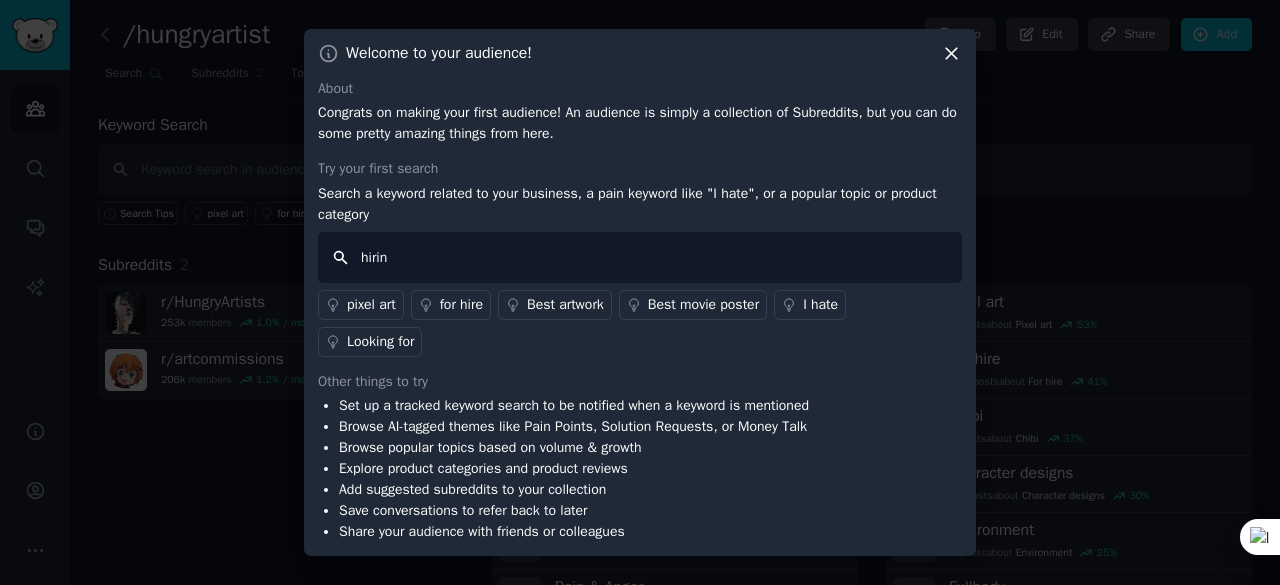 type on "hiring" 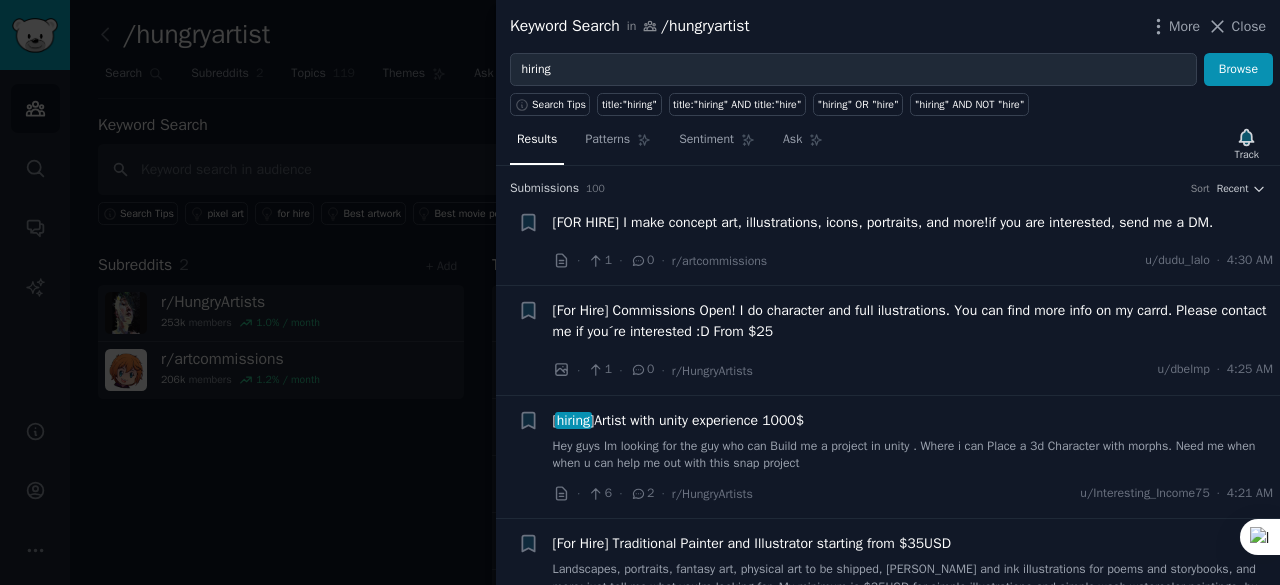 scroll, scrollTop: 100, scrollLeft: 0, axis: vertical 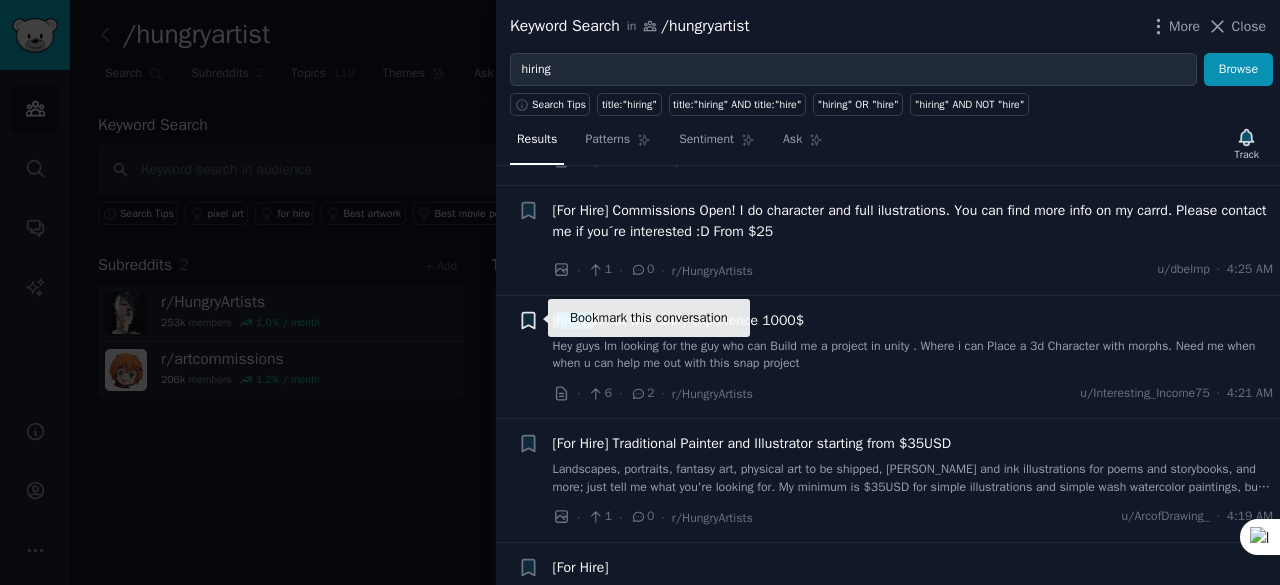 click 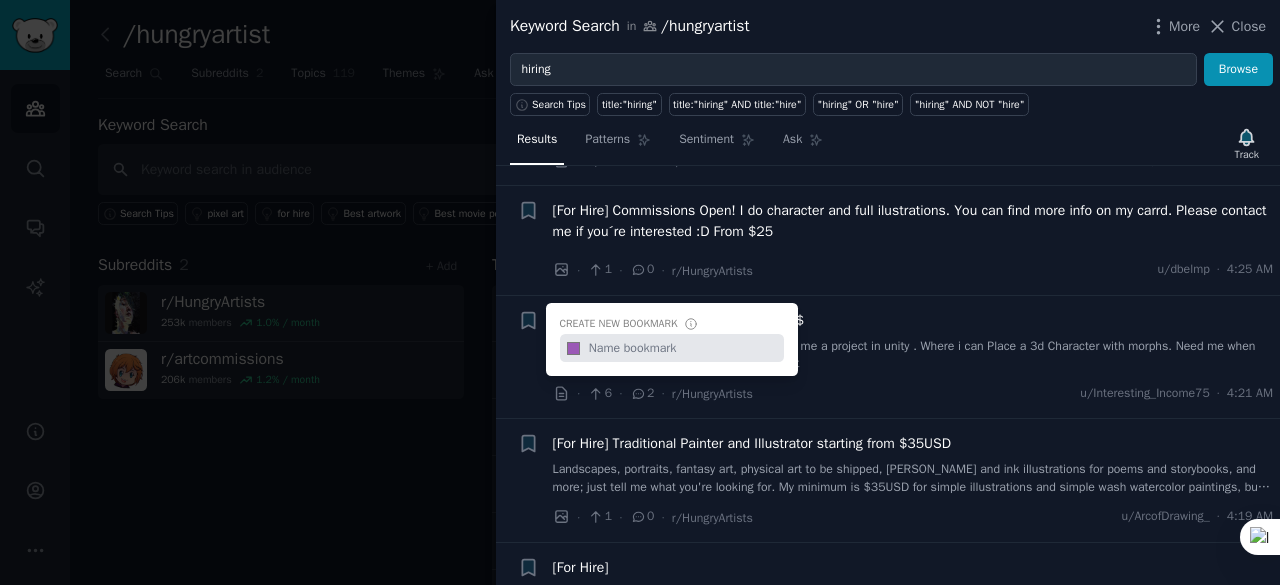click on "Hey guys
Im looking for the guy who can Build me a project in unity . Where i can Place a 3d Character with morphs. Need me when when u can help me out with this snap project" at bounding box center [913, 355] 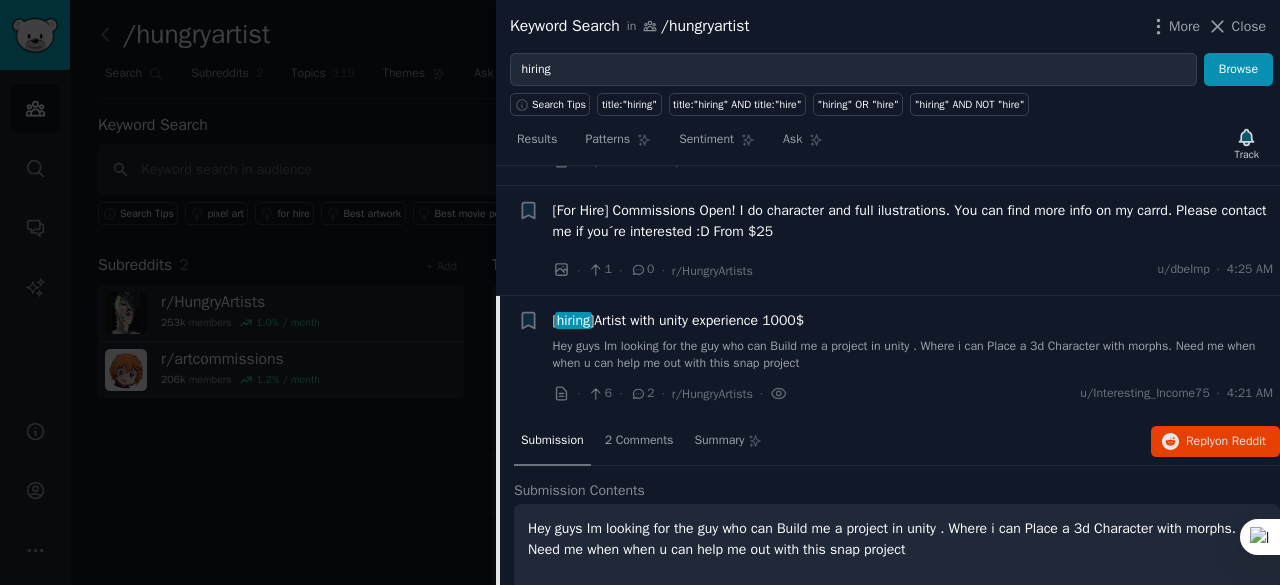 click on "Hey guys
Im looking for the guy who can Build me a project in unity . Where i can Place a 3d Character with morphs. Need me when when u can help me out with this snap project" at bounding box center (913, 355) 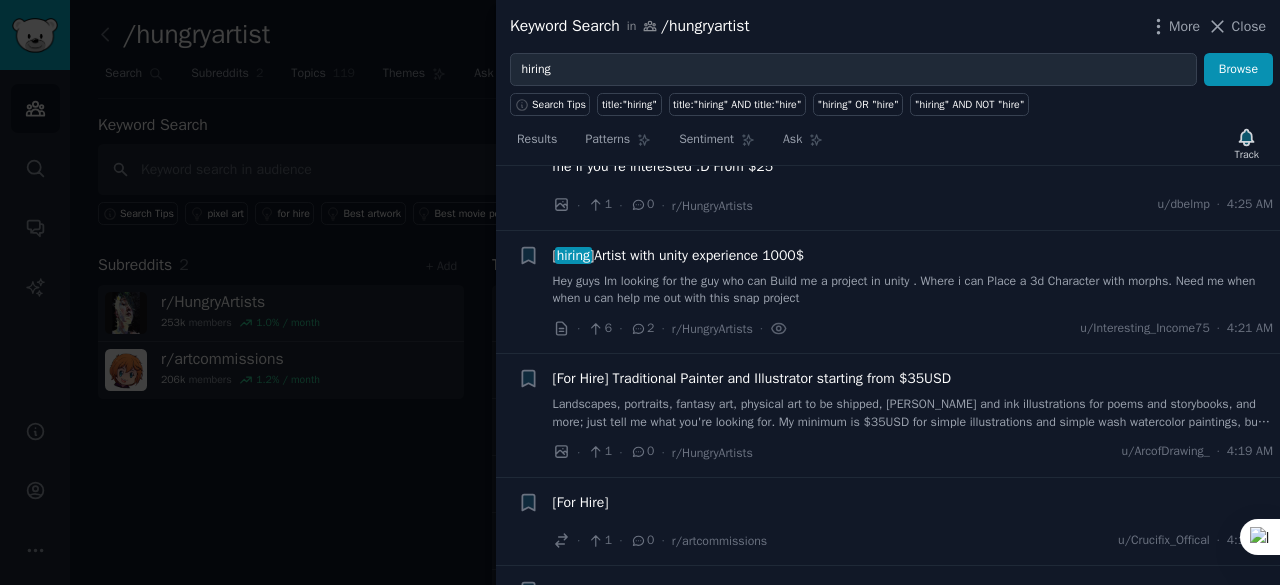 scroll, scrollTop: 228, scrollLeft: 0, axis: vertical 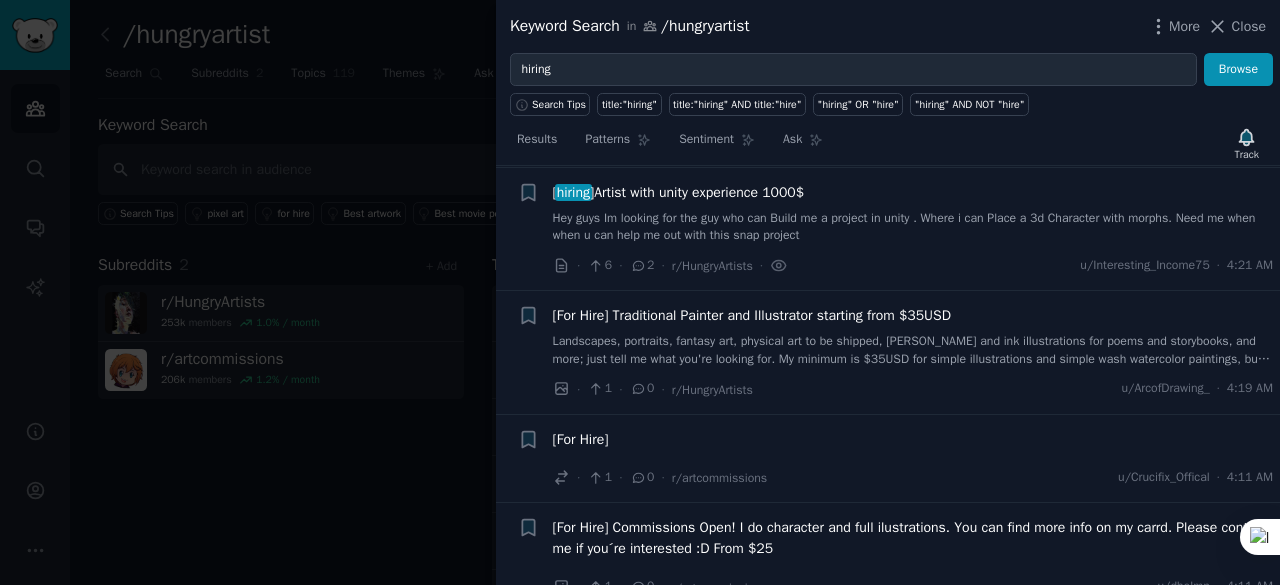 click on "Hey guys
Im looking for the guy who can Build me a project in unity . Where i can Place a 3d Character with morphs. Need me when when u can help me out with this snap project" at bounding box center (913, 227) 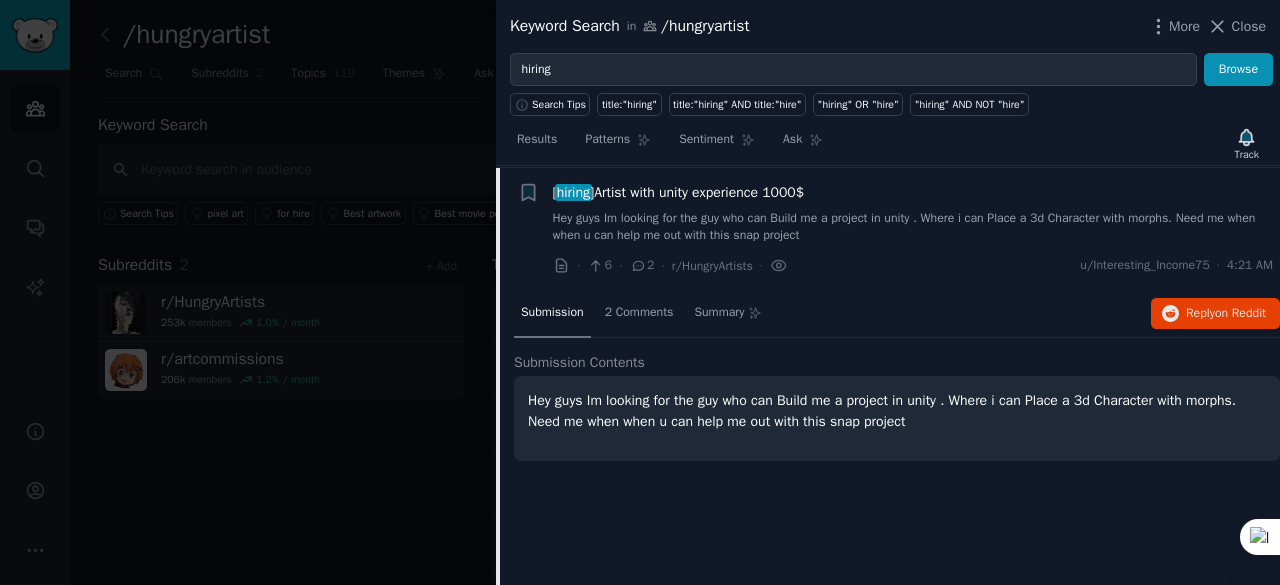 click on "Submission 2 Comments Summary Reply  on Reddit Submission Contents Hey guys
Im looking for the guy who can Build me a project in unity . Where i can Place a 3d Character with morphs. Need me when when u can help me out with this snap project" at bounding box center [897, 440] 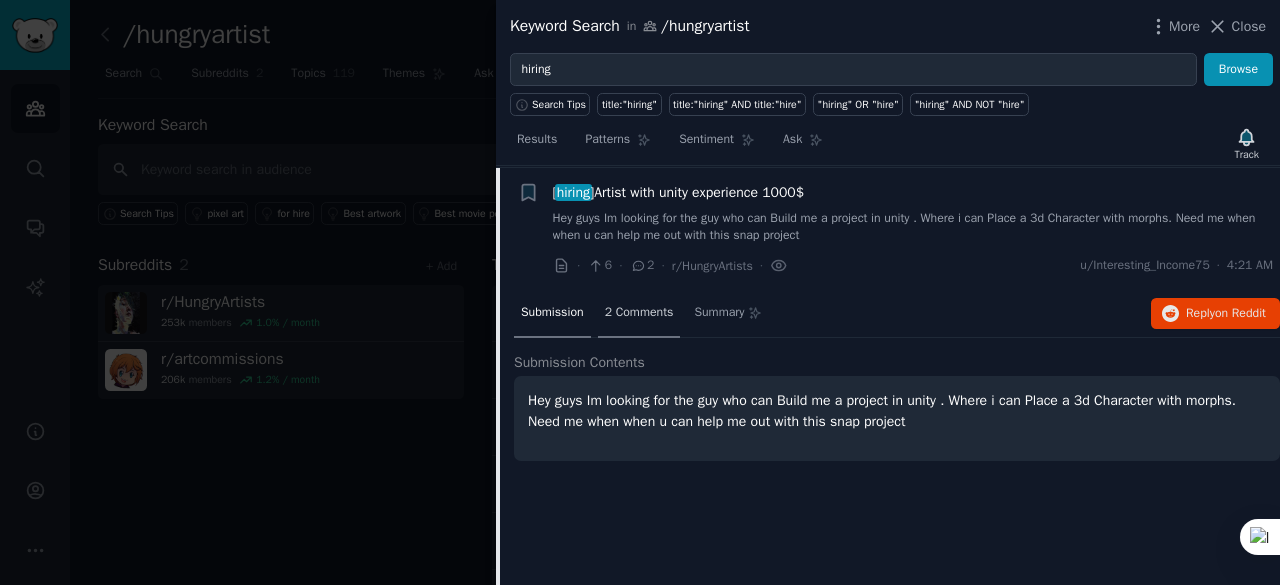 click on "2 Comments" at bounding box center (639, 313) 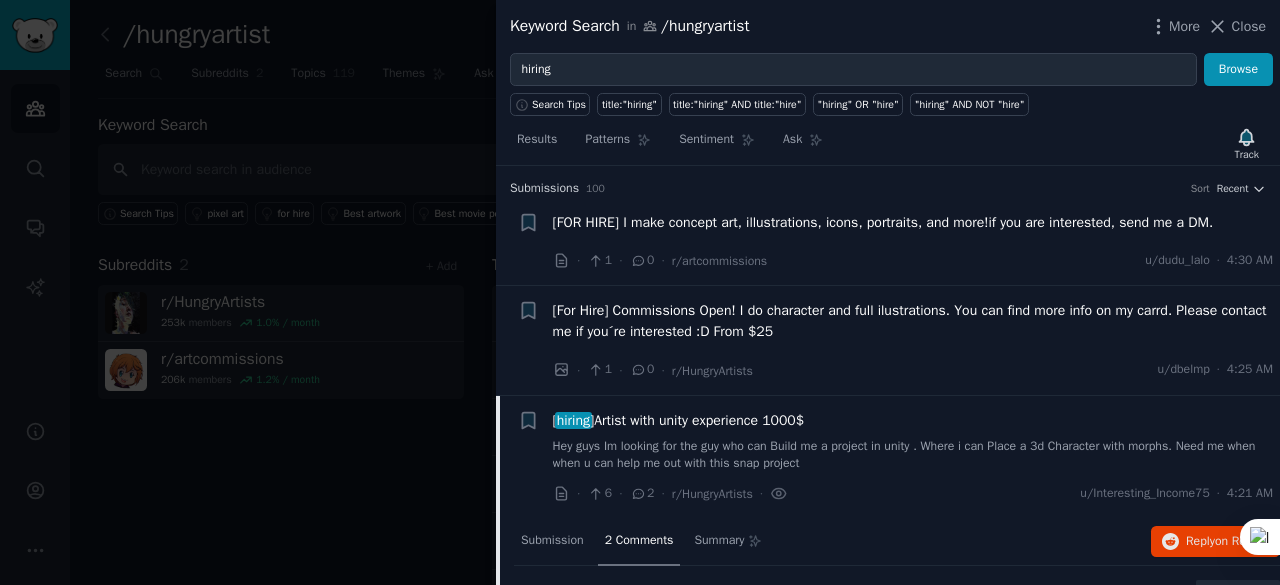 scroll, scrollTop: 0, scrollLeft: 0, axis: both 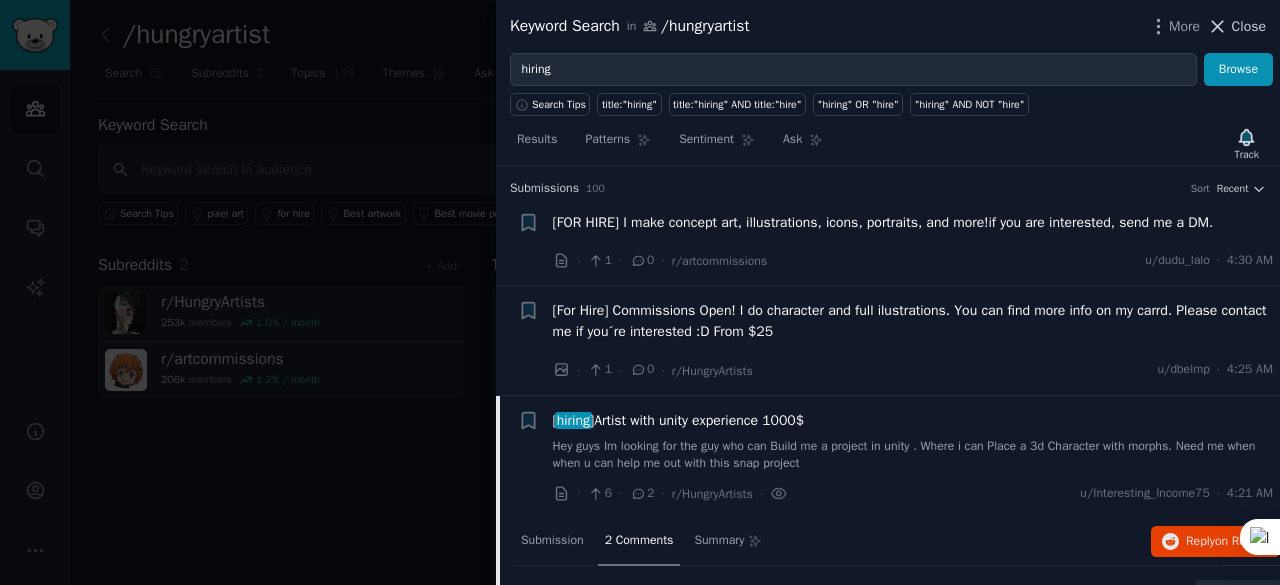 click 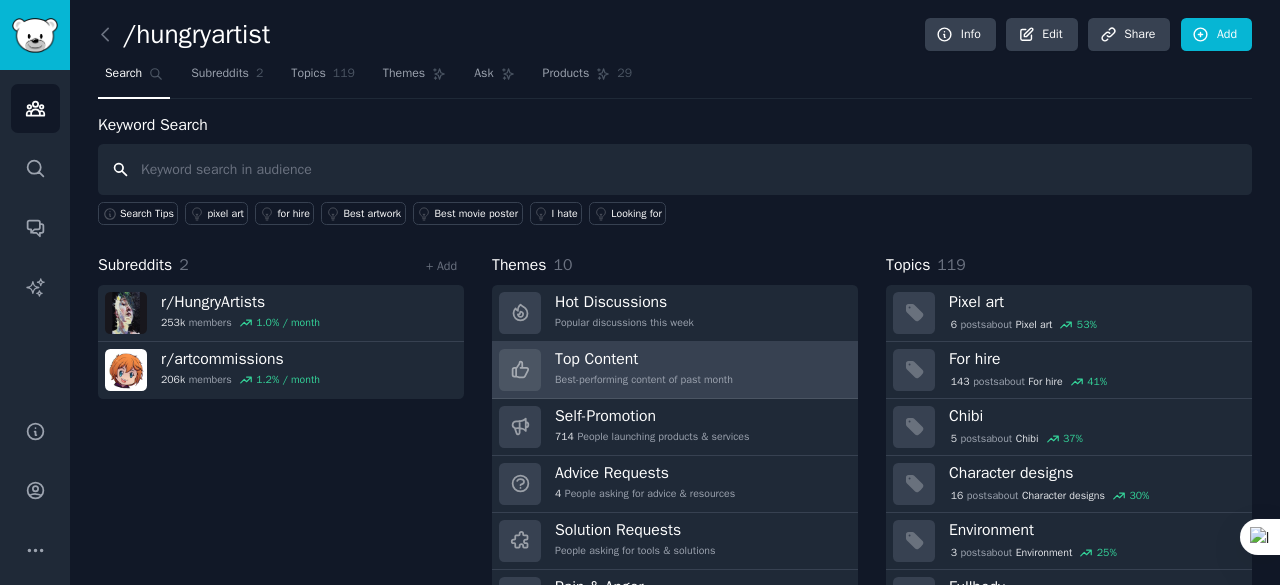 scroll, scrollTop: 100, scrollLeft: 0, axis: vertical 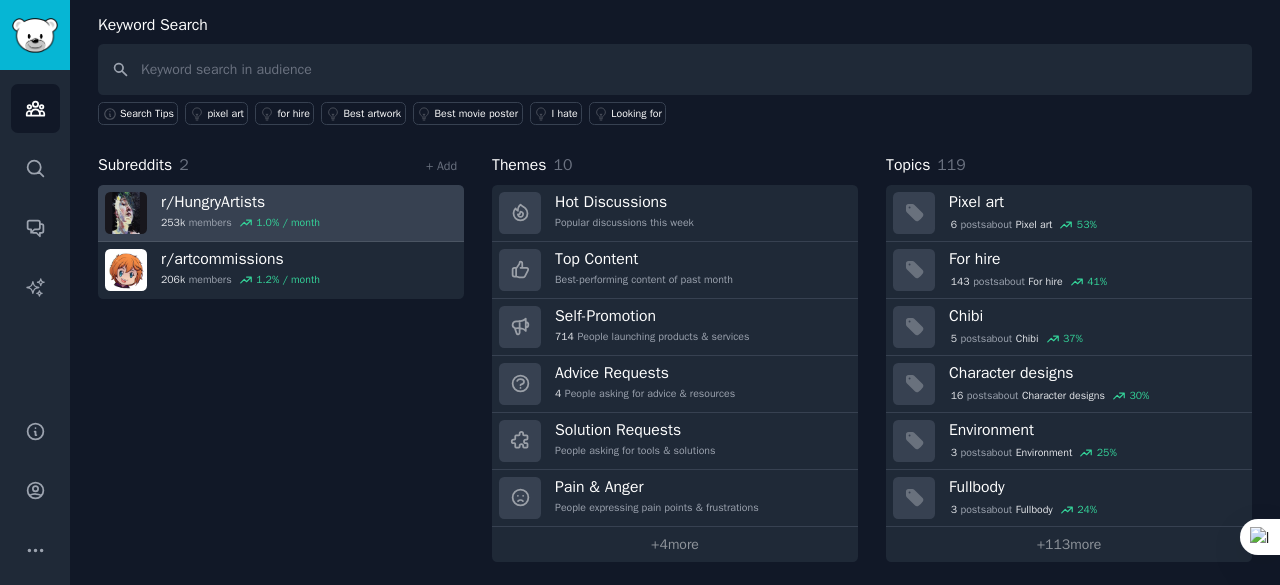 click on "r/ HungryArtists 253k  members 1.0 % / month" at bounding box center [240, 213] 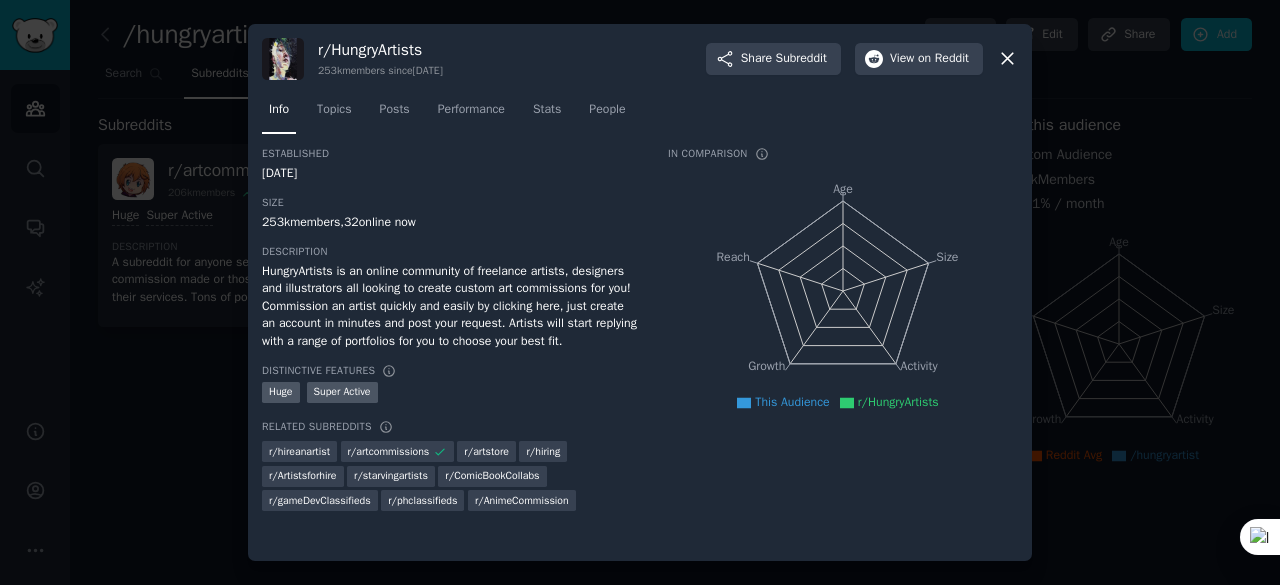 scroll, scrollTop: 0, scrollLeft: 0, axis: both 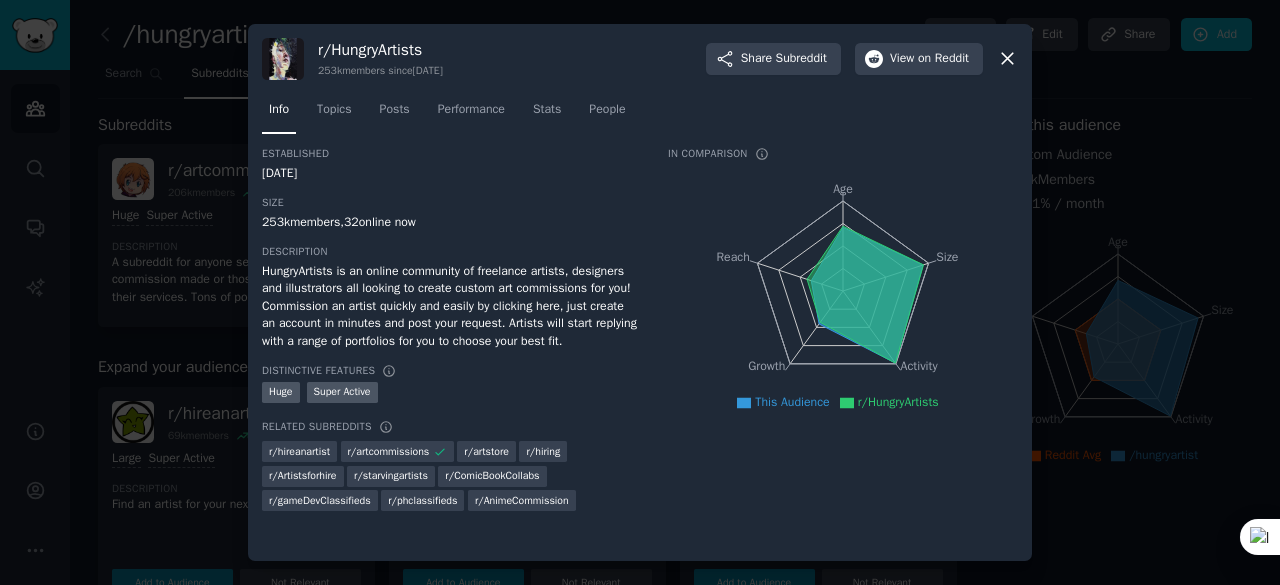 click on "r/ hiring" at bounding box center (543, 451) 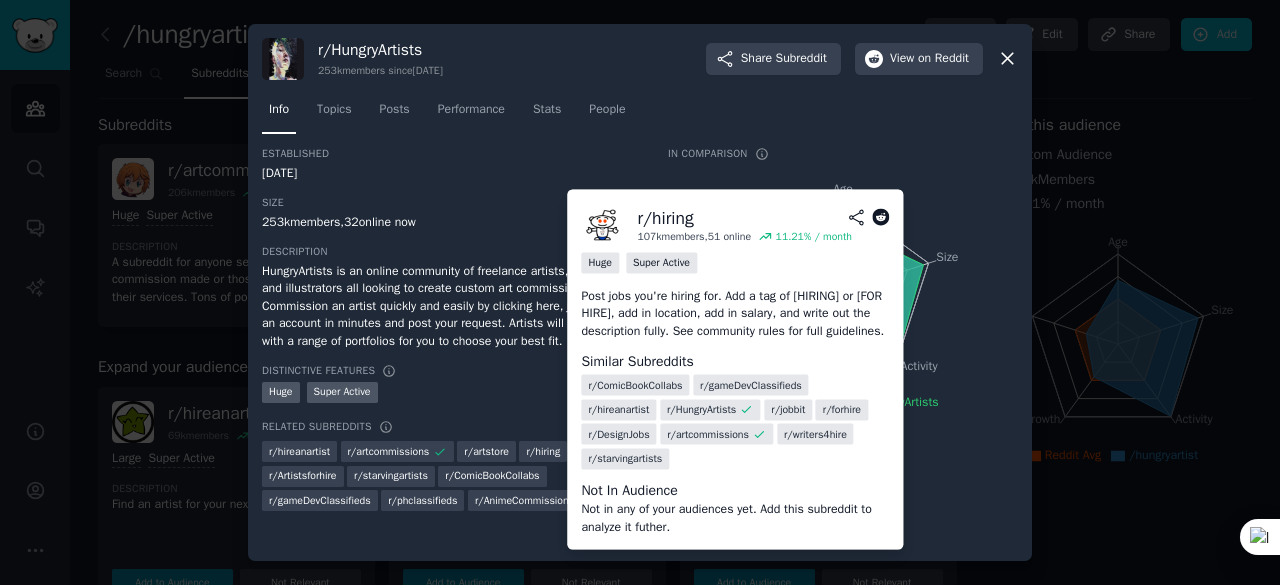 click on "r/ hiring" at bounding box center (543, 452) 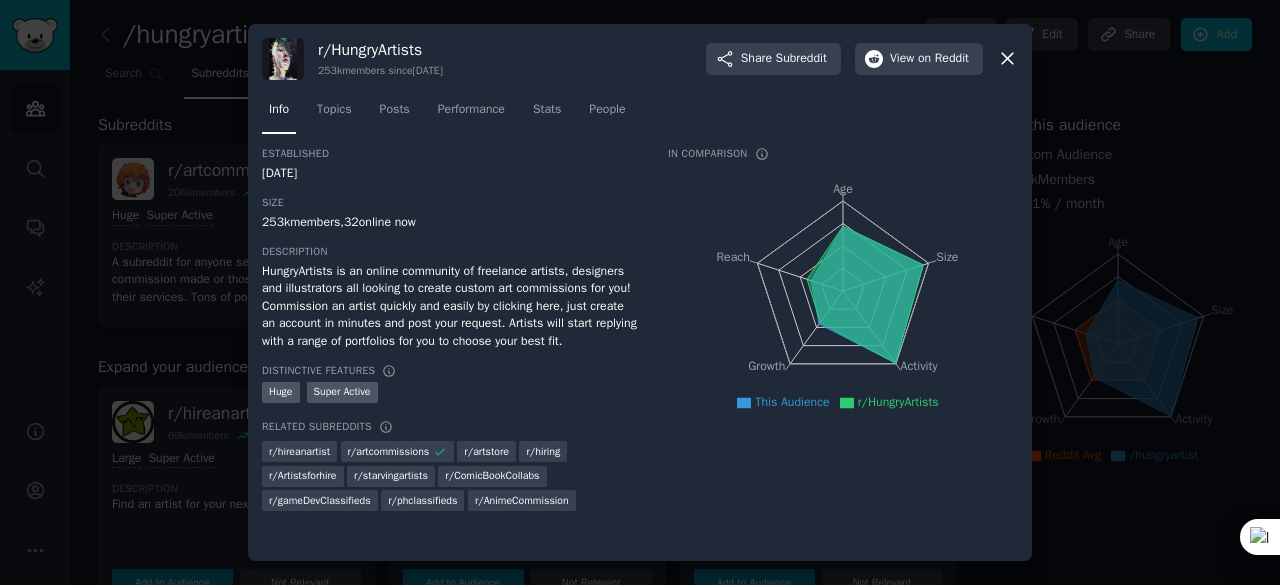 click 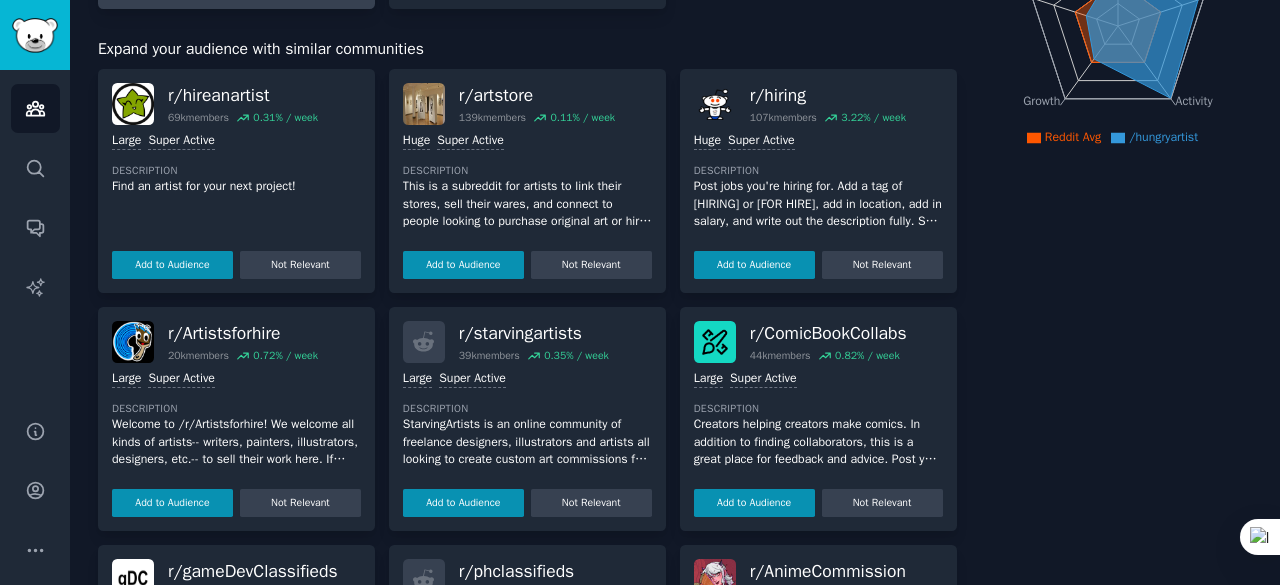 scroll, scrollTop: 300, scrollLeft: 0, axis: vertical 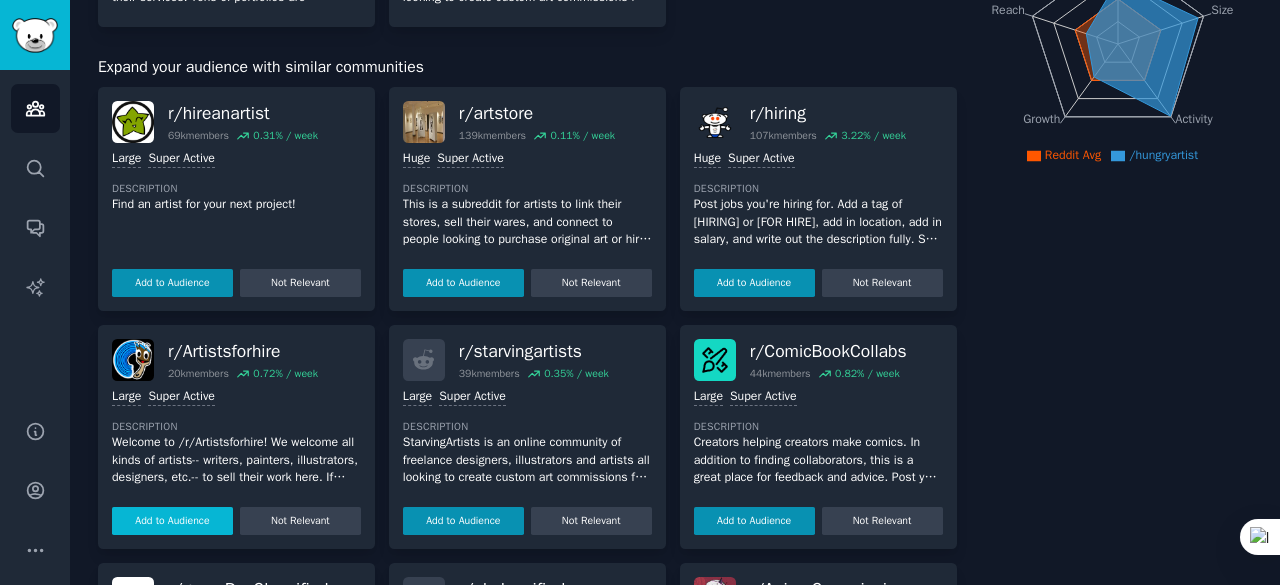 click on "Add to Audience" at bounding box center (172, 521) 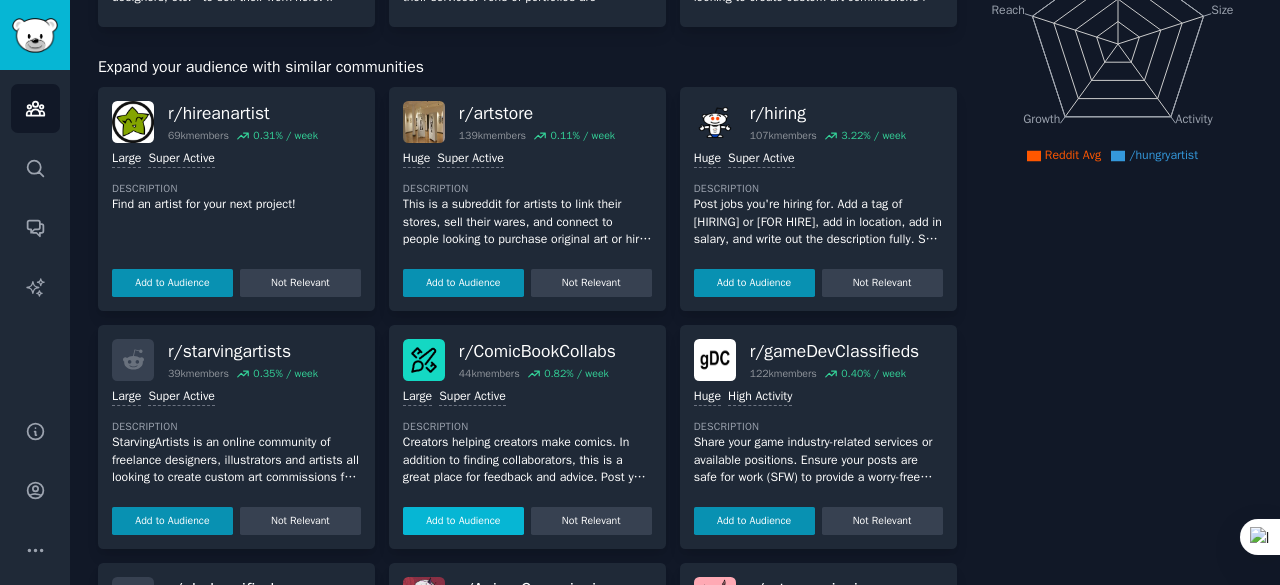 click on "Add to Audience" at bounding box center [463, 521] 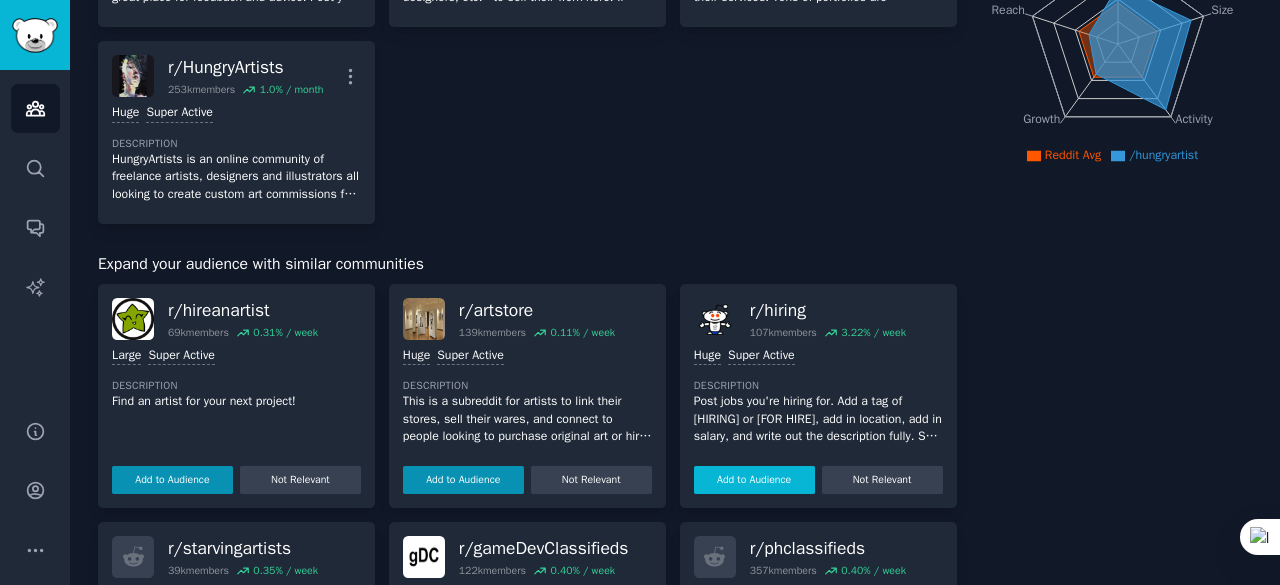 click on "Add to Audience" at bounding box center [754, 480] 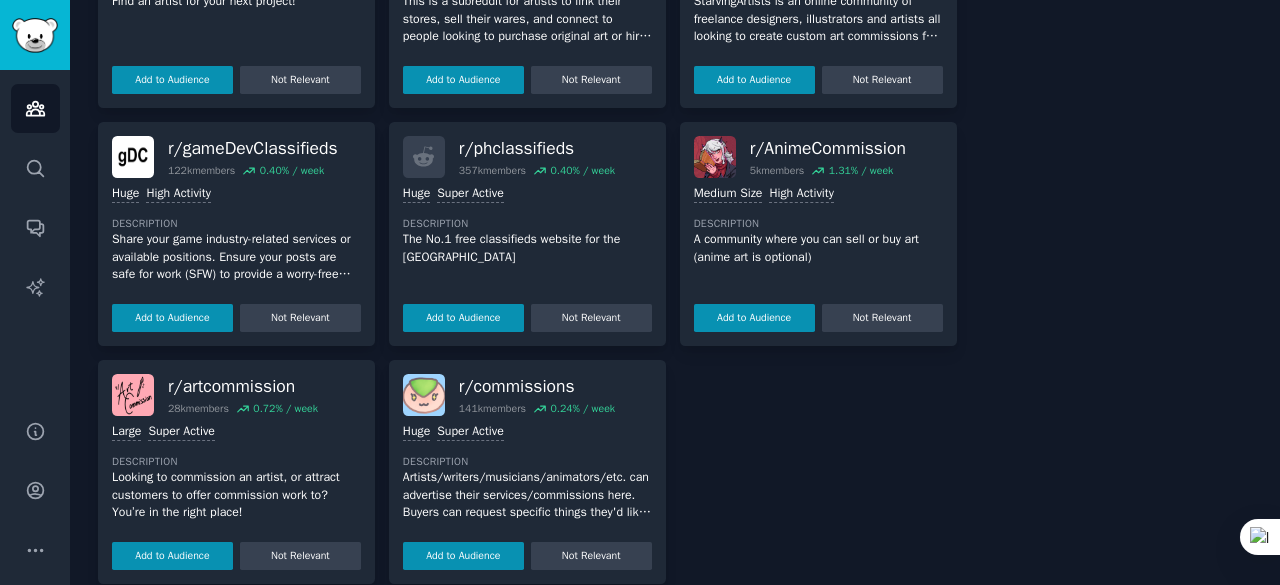 scroll, scrollTop: 724, scrollLeft: 0, axis: vertical 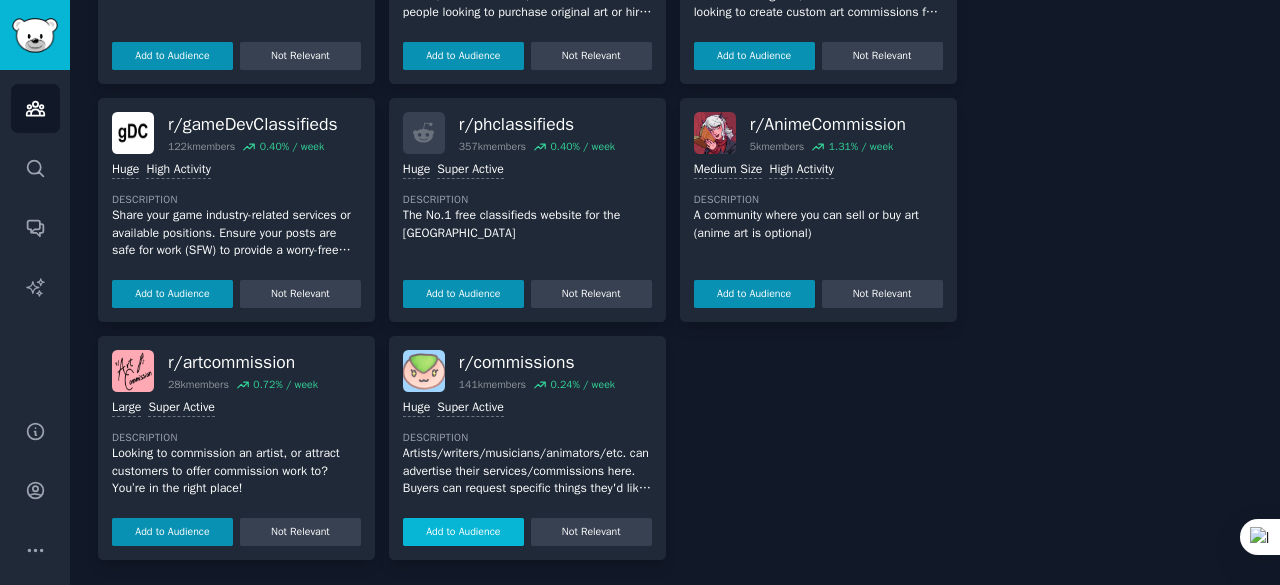 click on "Add to Audience" at bounding box center [463, 532] 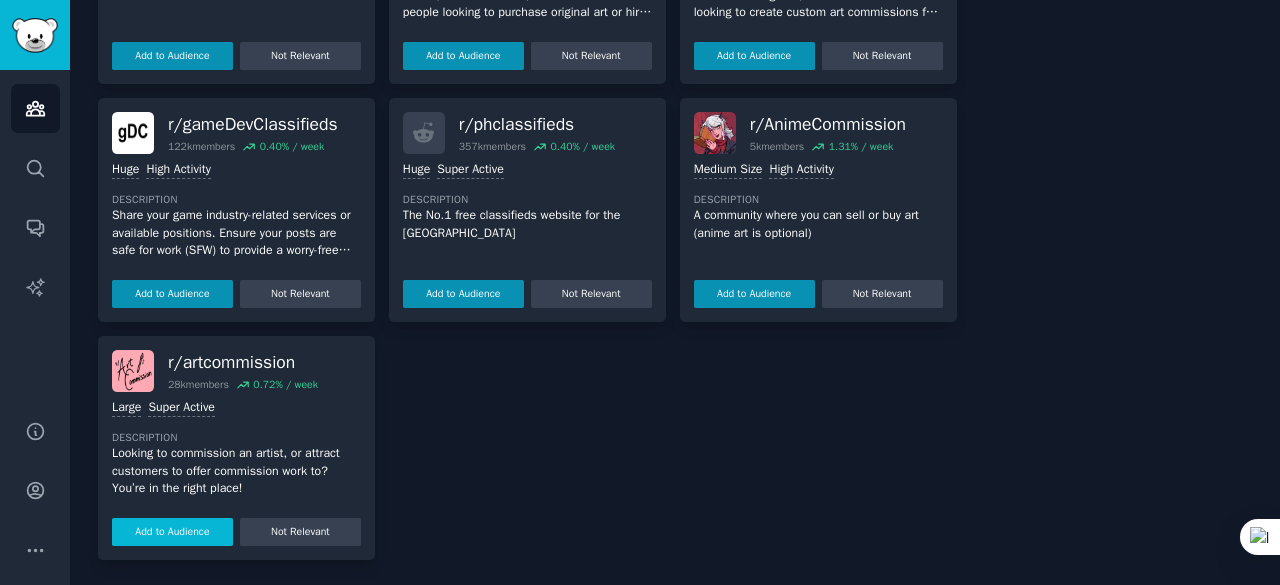click on "Add to Audience" at bounding box center (172, 532) 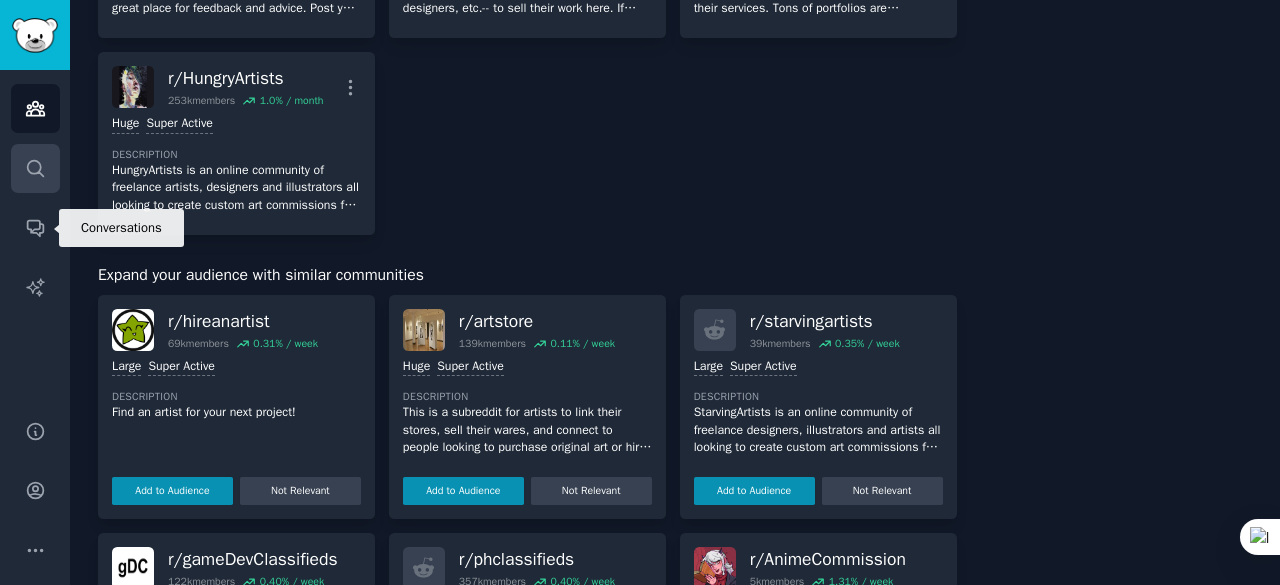 scroll, scrollTop: 683, scrollLeft: 0, axis: vertical 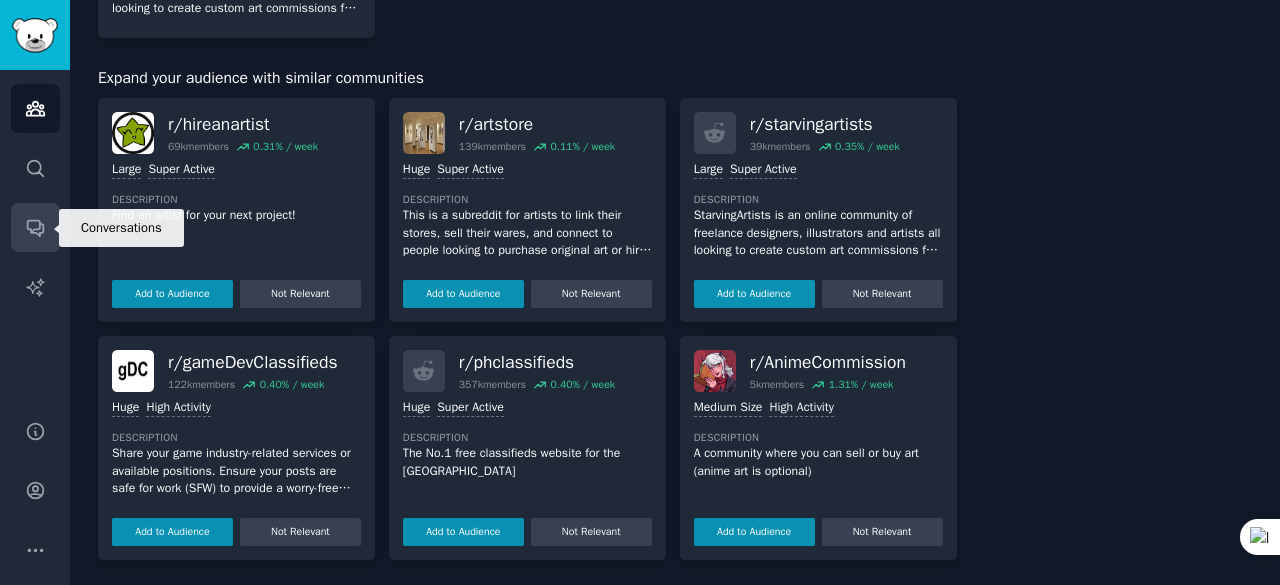 click on "Conversations" at bounding box center (35, 227) 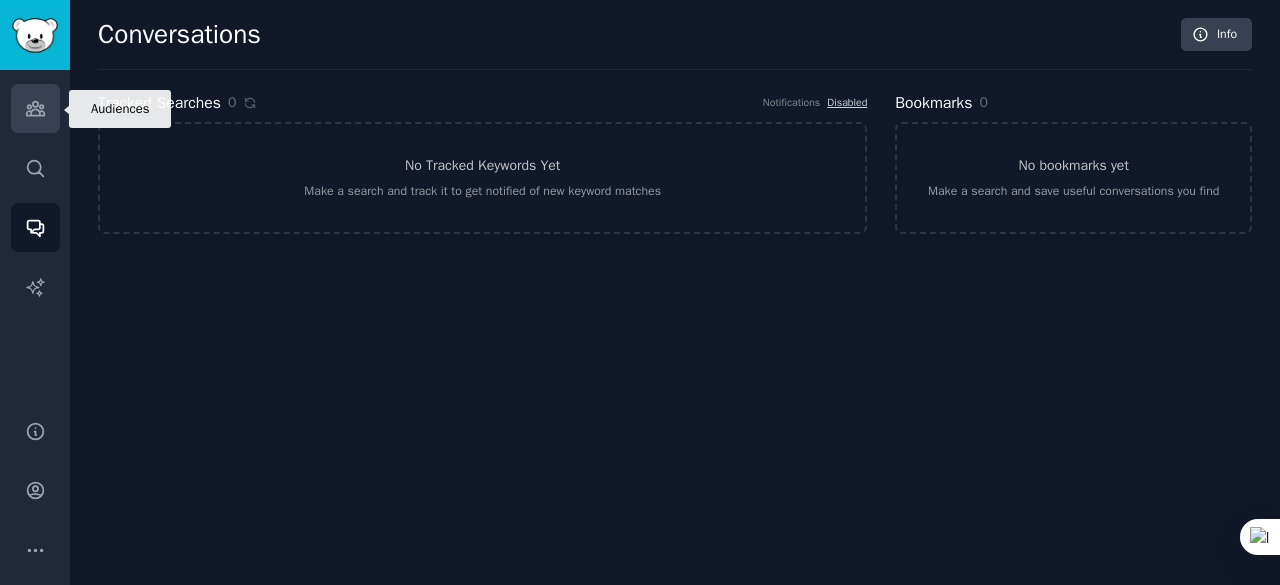 click 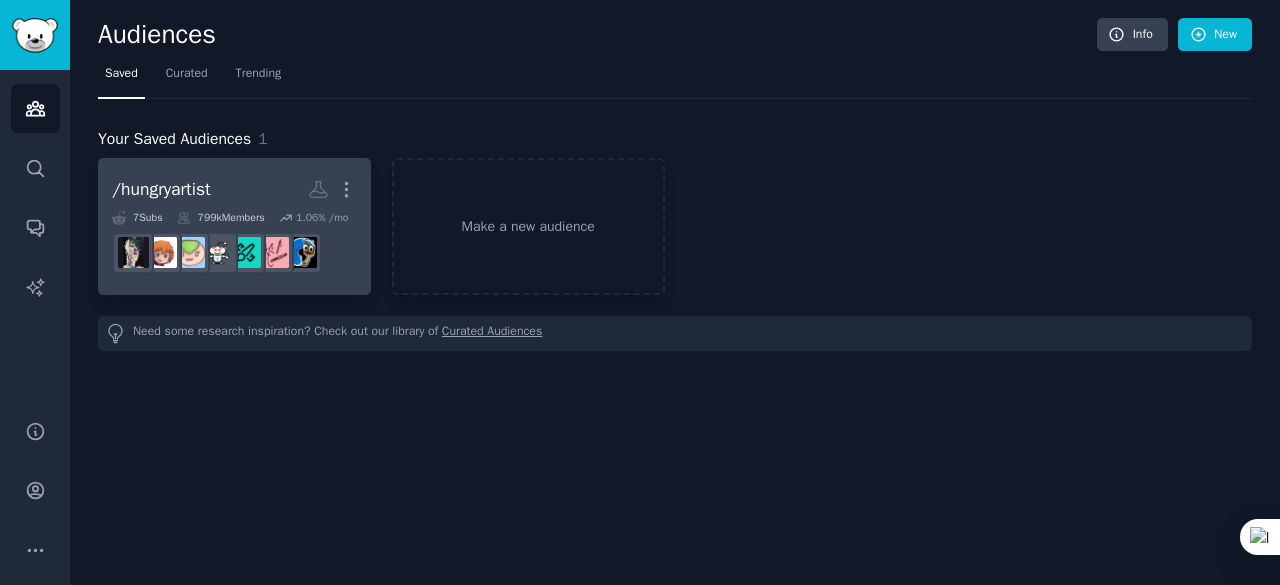 click on "/hungryartist More" at bounding box center [234, 189] 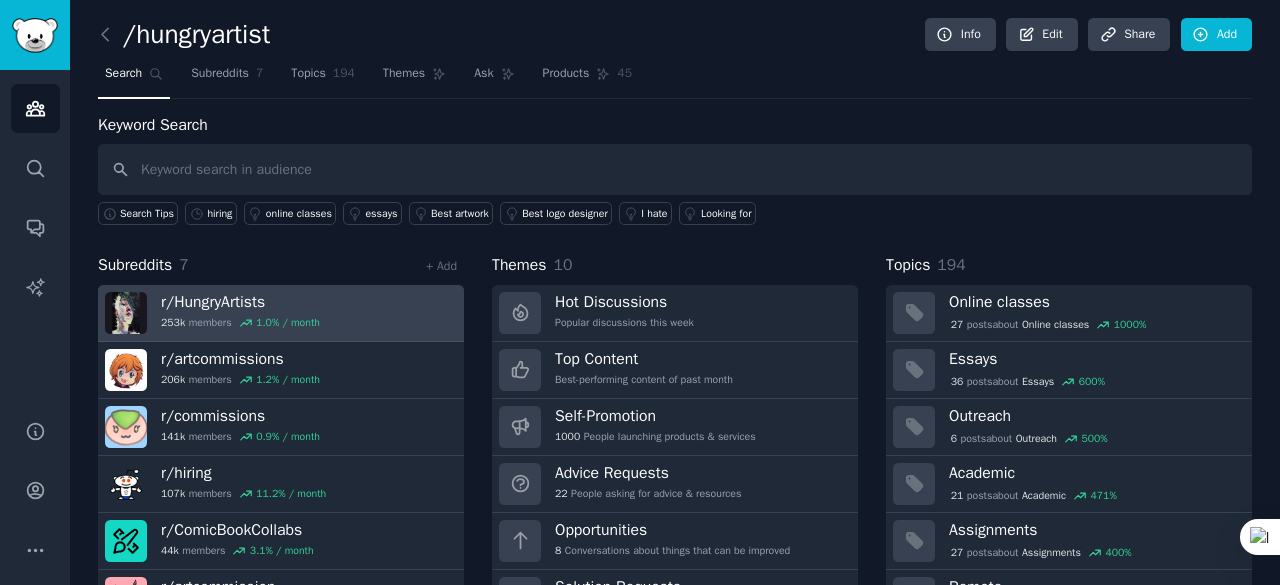 click on "r/ HungryArtists" at bounding box center [240, 302] 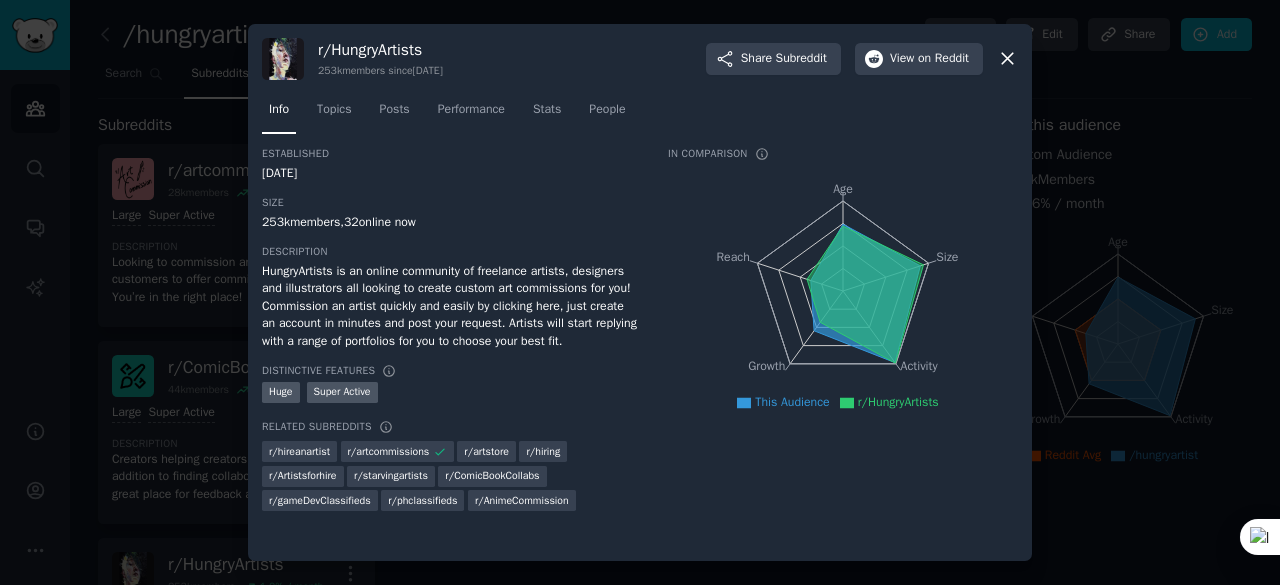 drag, startPoint x: 1006, startPoint y: 52, endPoint x: 1008, endPoint y: 62, distance: 10.198039 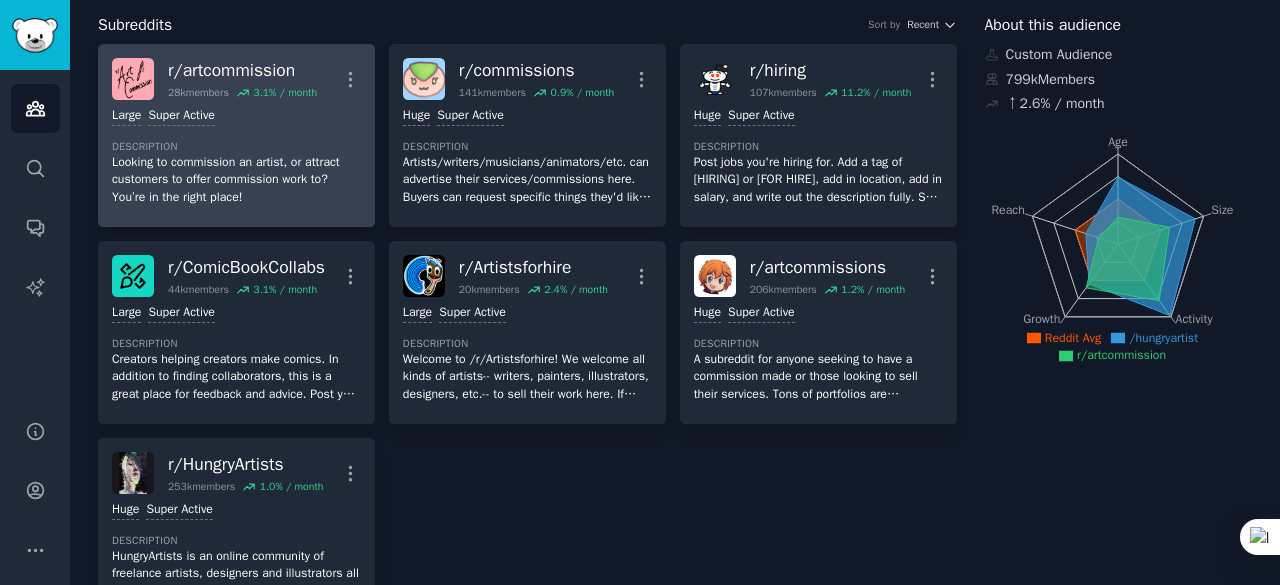 scroll, scrollTop: 0, scrollLeft: 0, axis: both 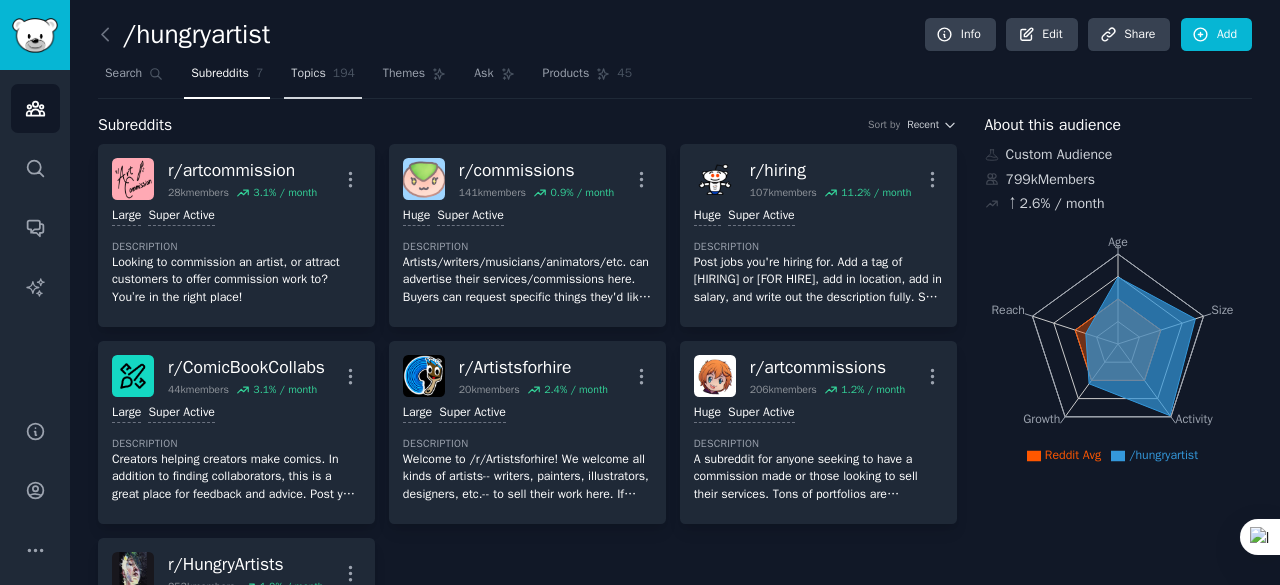 click on "Topics" at bounding box center (308, 74) 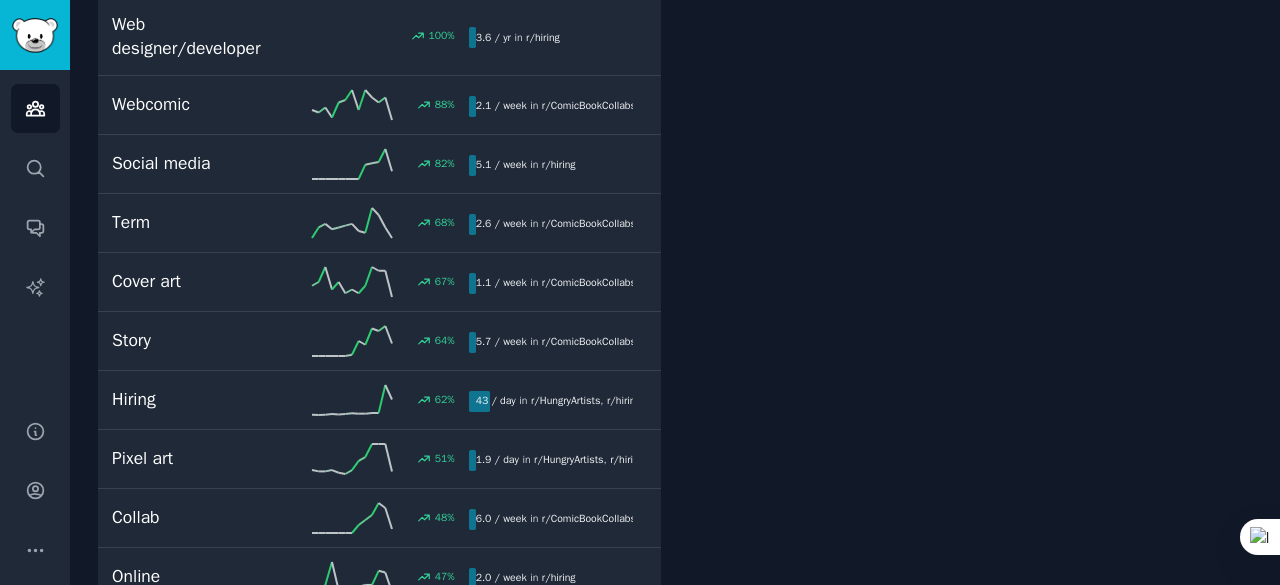 scroll, scrollTop: 1300, scrollLeft: 0, axis: vertical 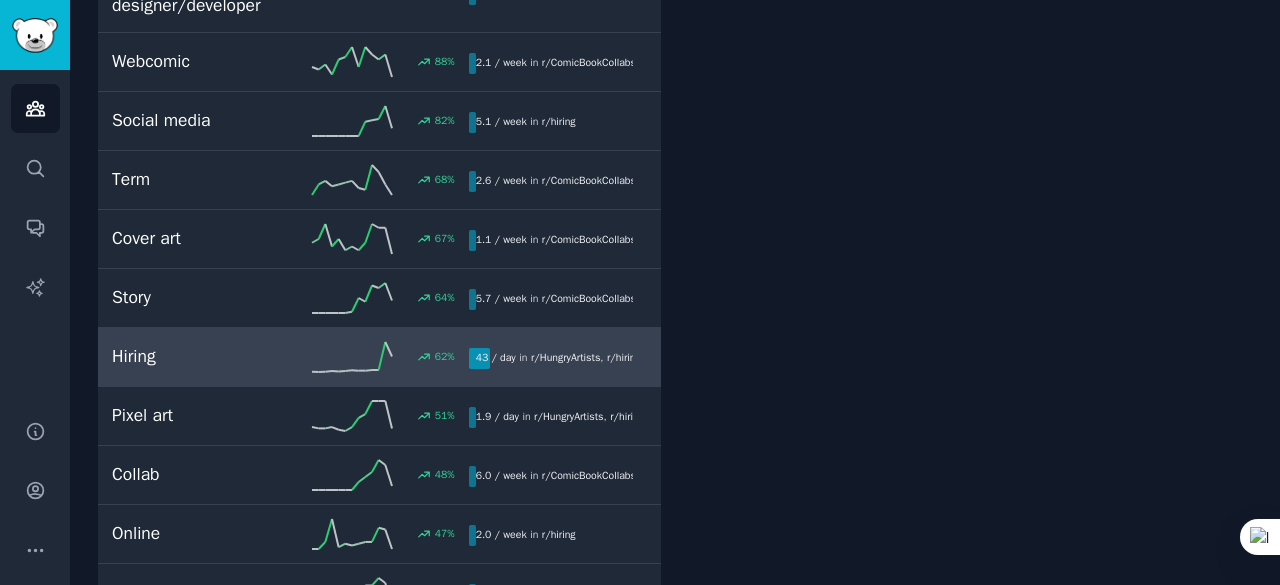 click on "Hiring" at bounding box center (201, 356) 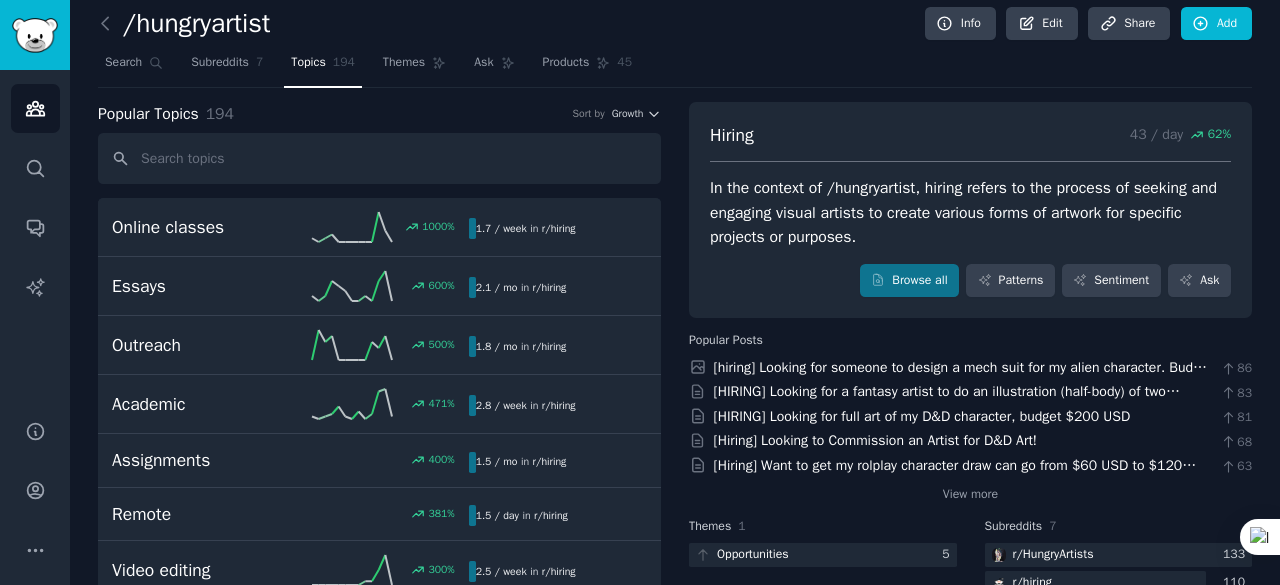 scroll, scrollTop: 0, scrollLeft: 0, axis: both 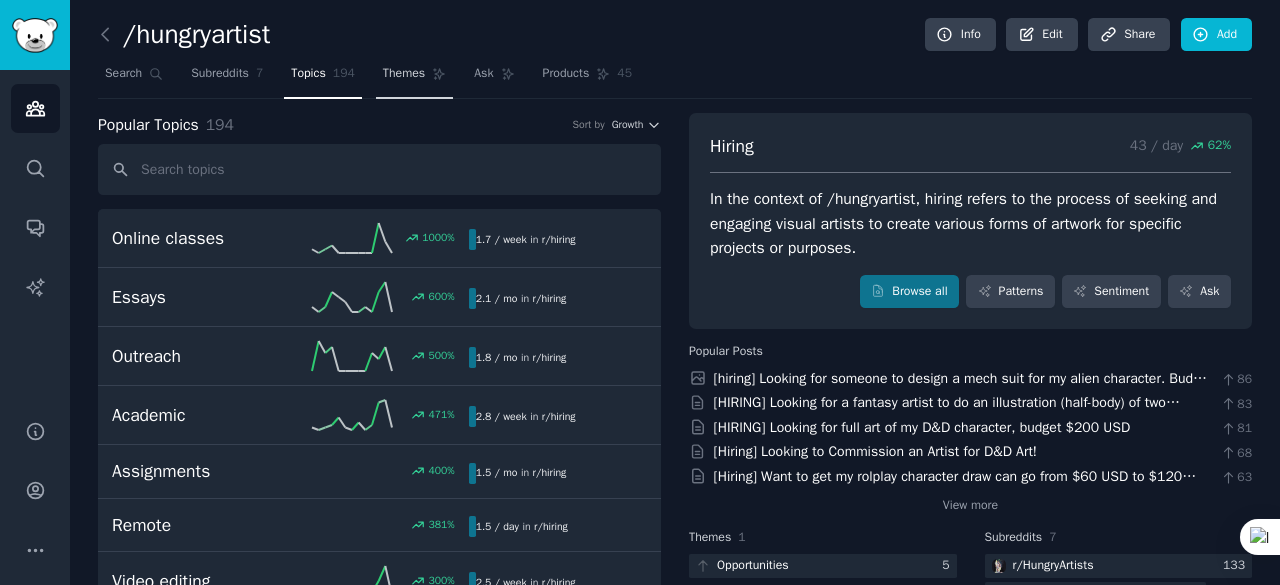 click on "Themes" at bounding box center (414, 78) 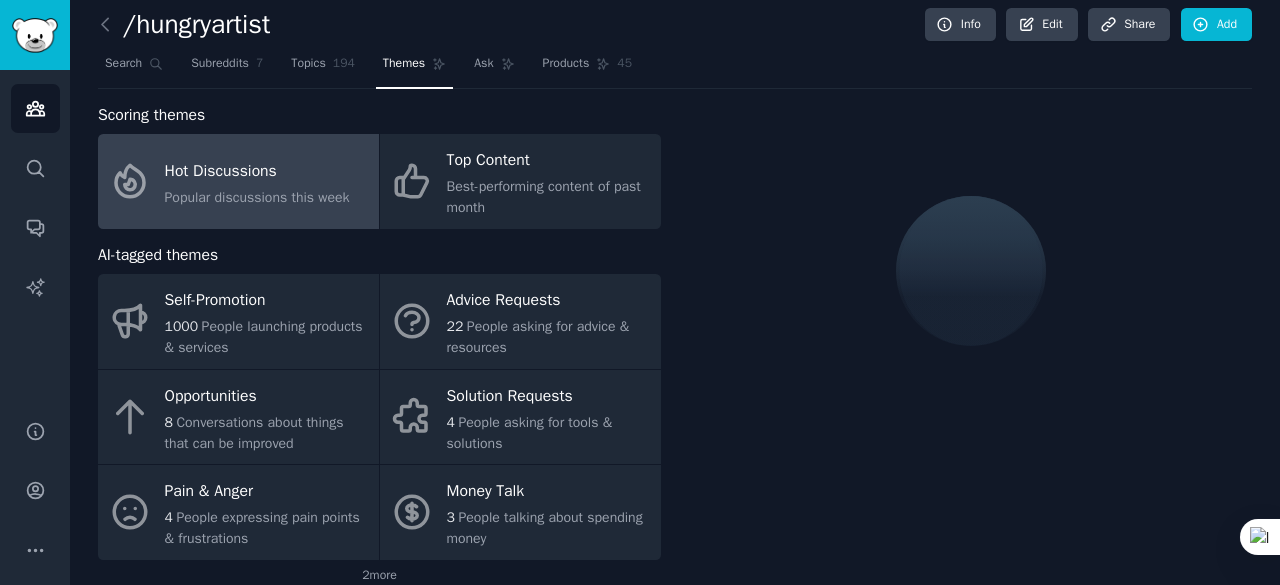 scroll, scrollTop: 0, scrollLeft: 0, axis: both 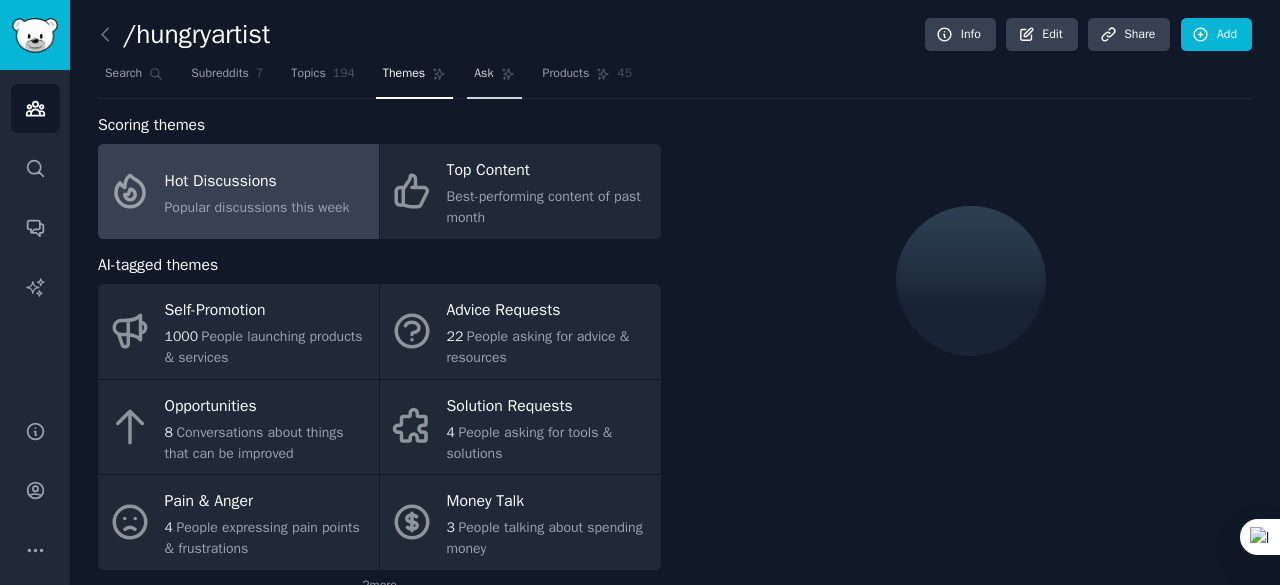 click on "Ask" at bounding box center (494, 78) 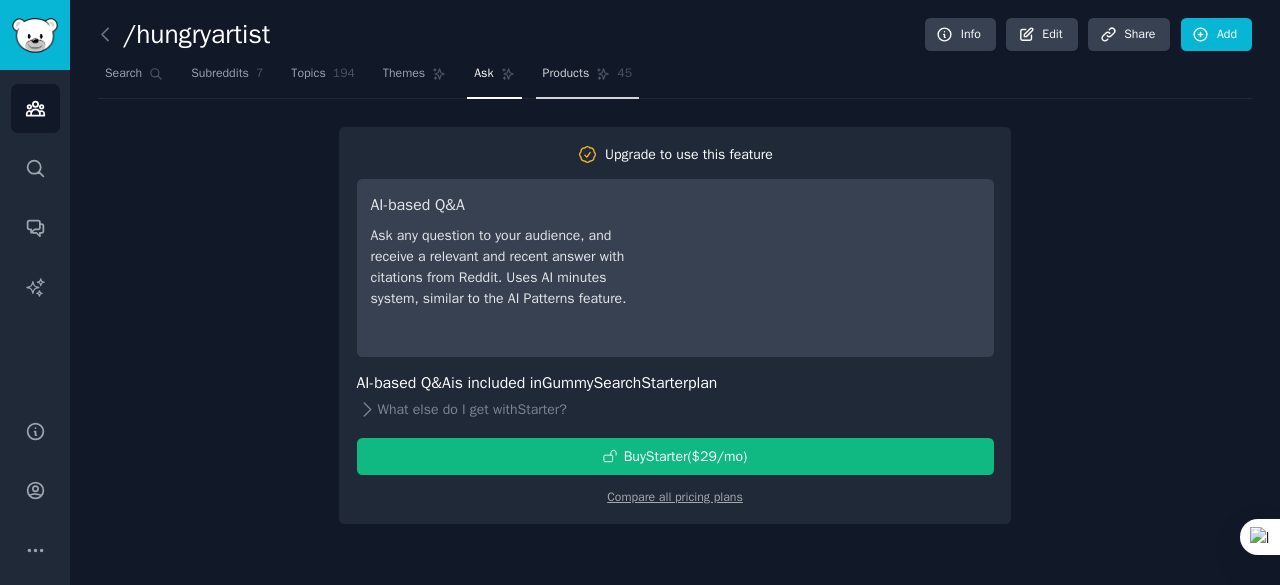 click on "Products 45" at bounding box center [587, 78] 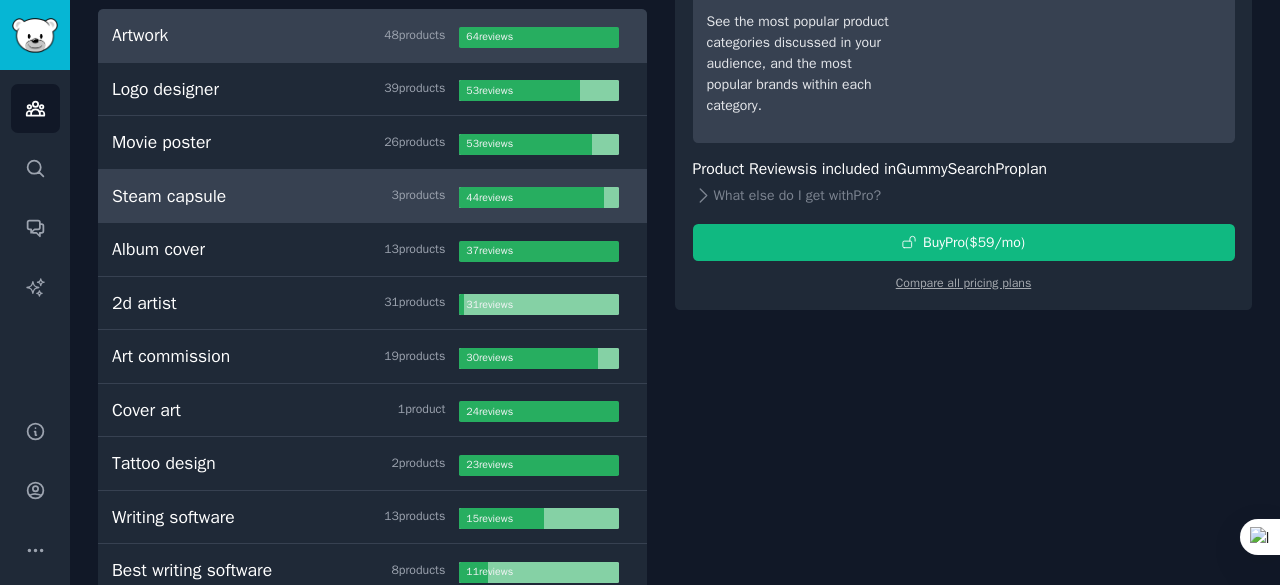 scroll, scrollTop: 300, scrollLeft: 0, axis: vertical 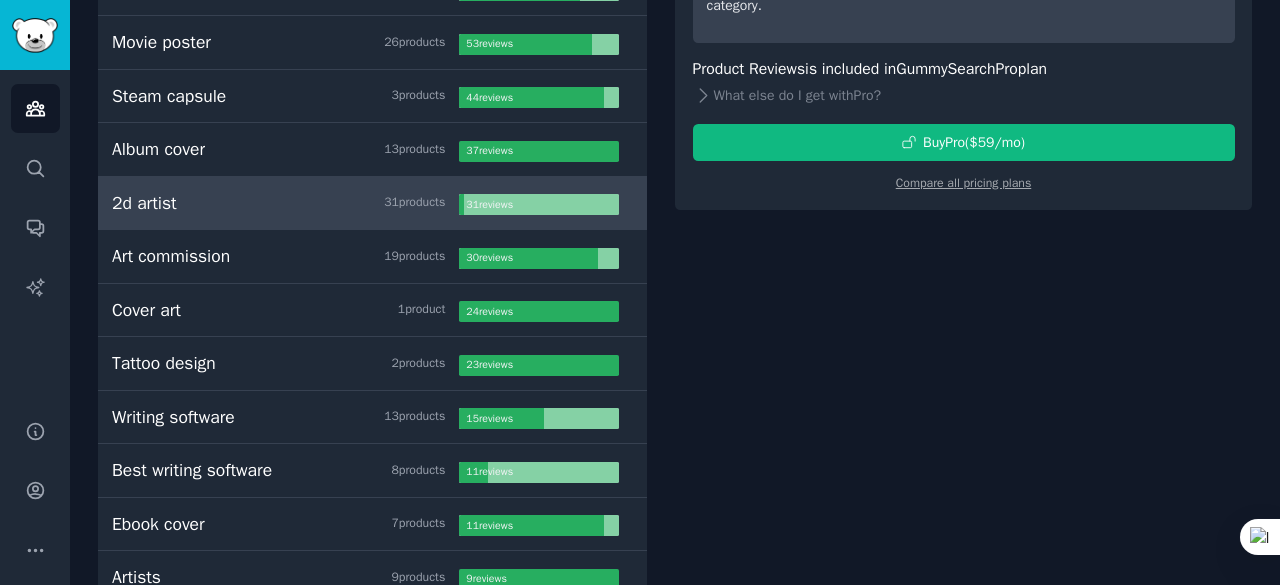 click on "31  review s" at bounding box center [489, 204] 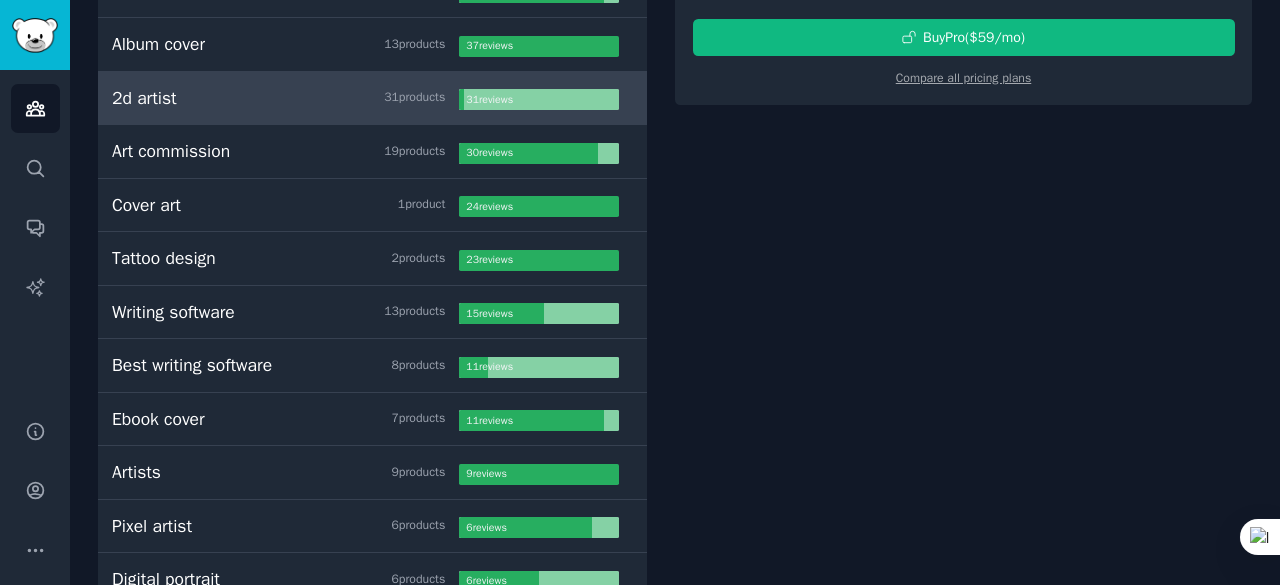 scroll, scrollTop: 0, scrollLeft: 0, axis: both 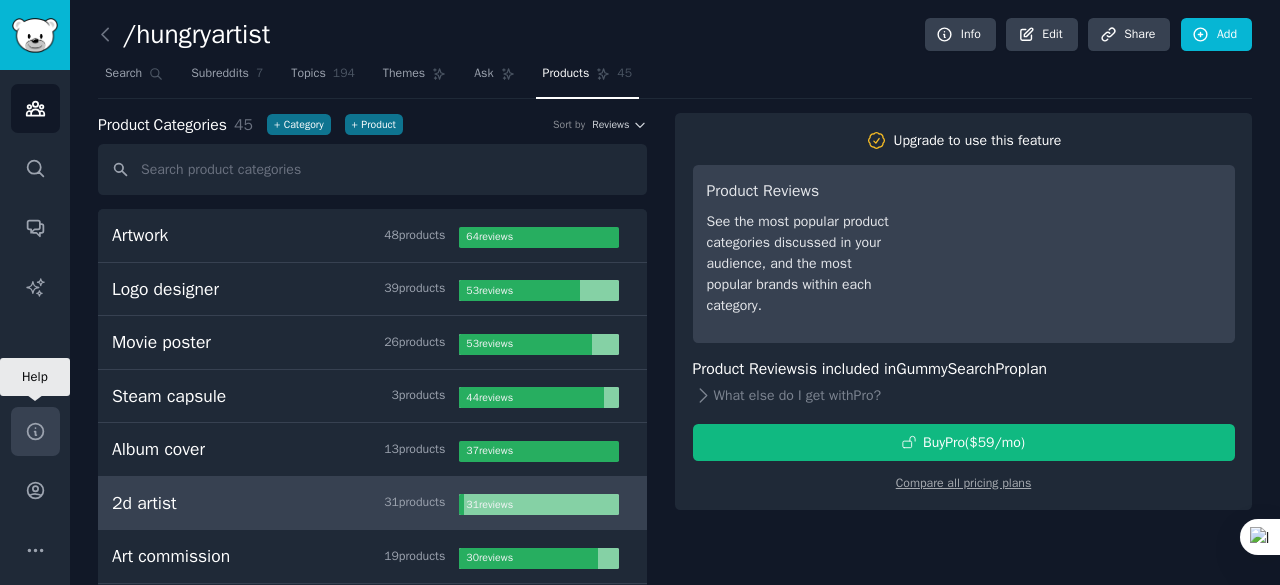 click 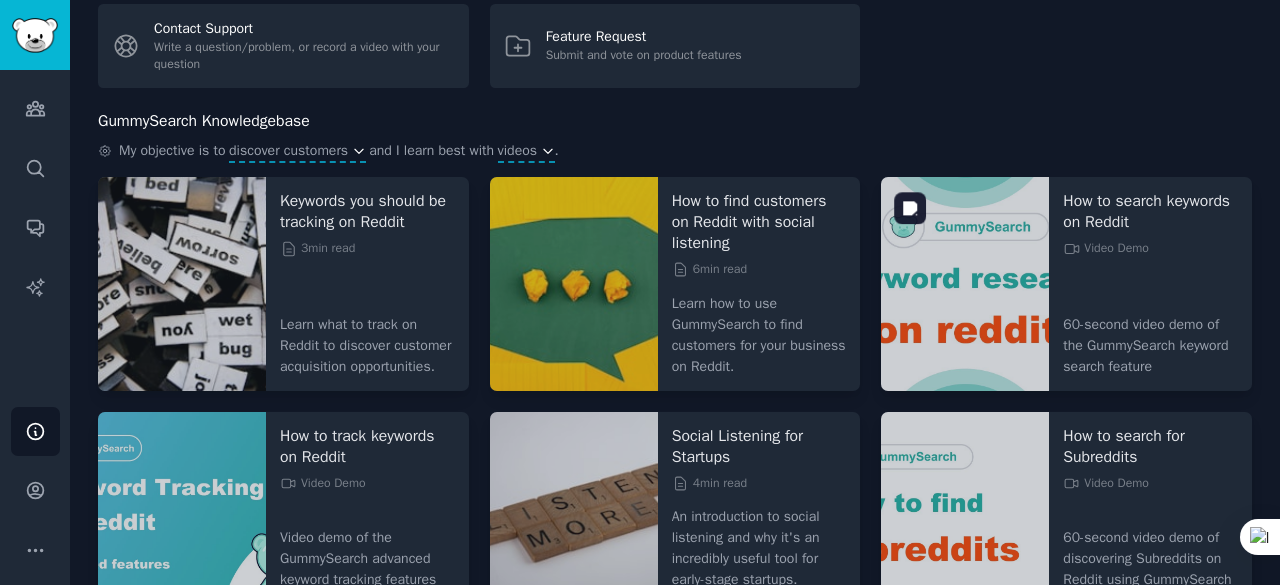 scroll, scrollTop: 176, scrollLeft: 0, axis: vertical 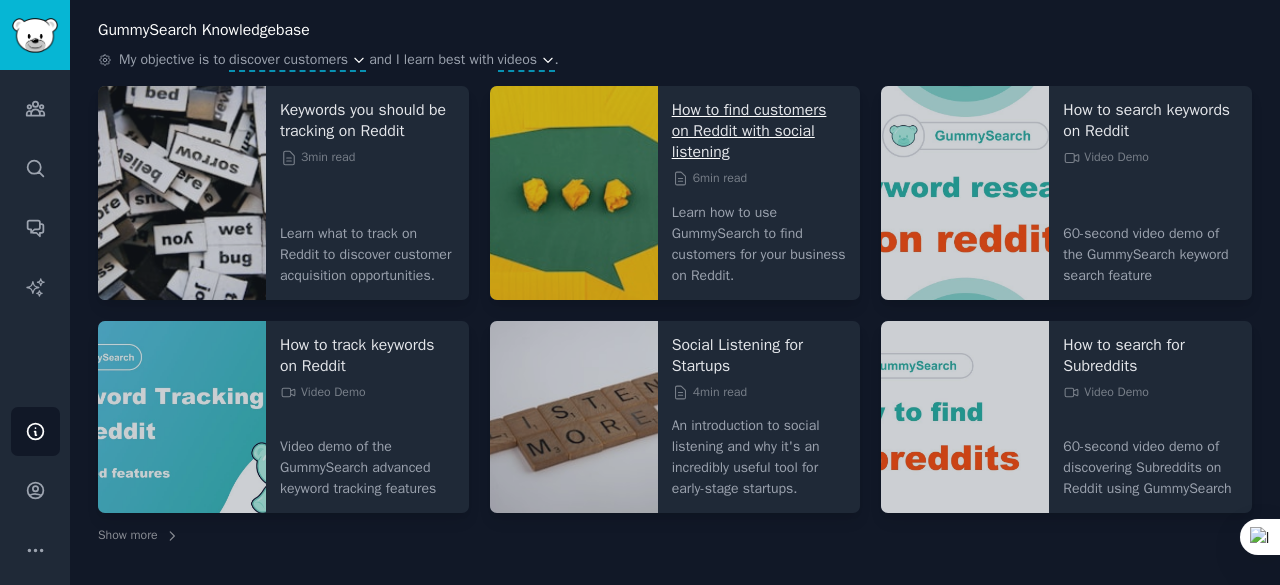 click on "How to find customers on Reddit with social listening" at bounding box center (759, 131) 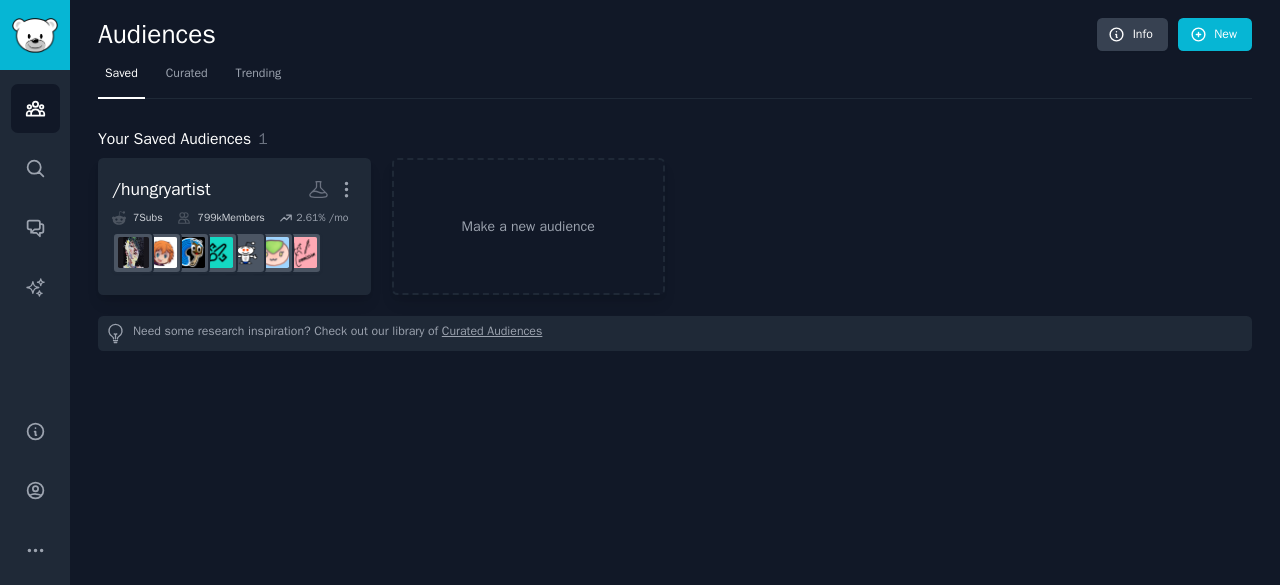 scroll, scrollTop: 0, scrollLeft: 0, axis: both 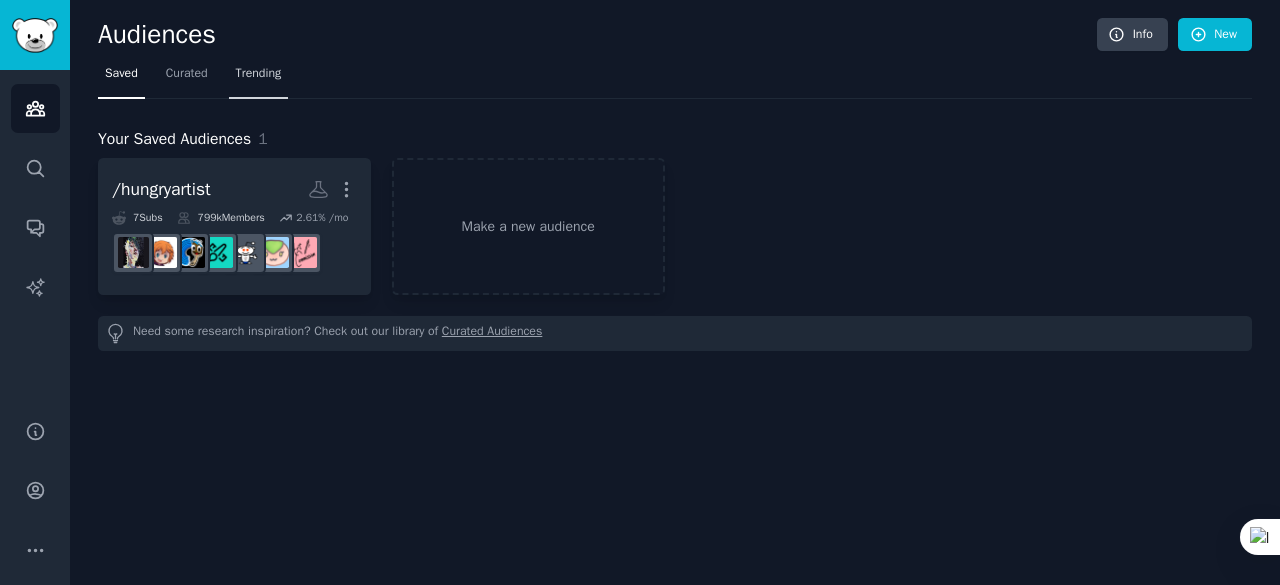 click on "Trending" at bounding box center [259, 78] 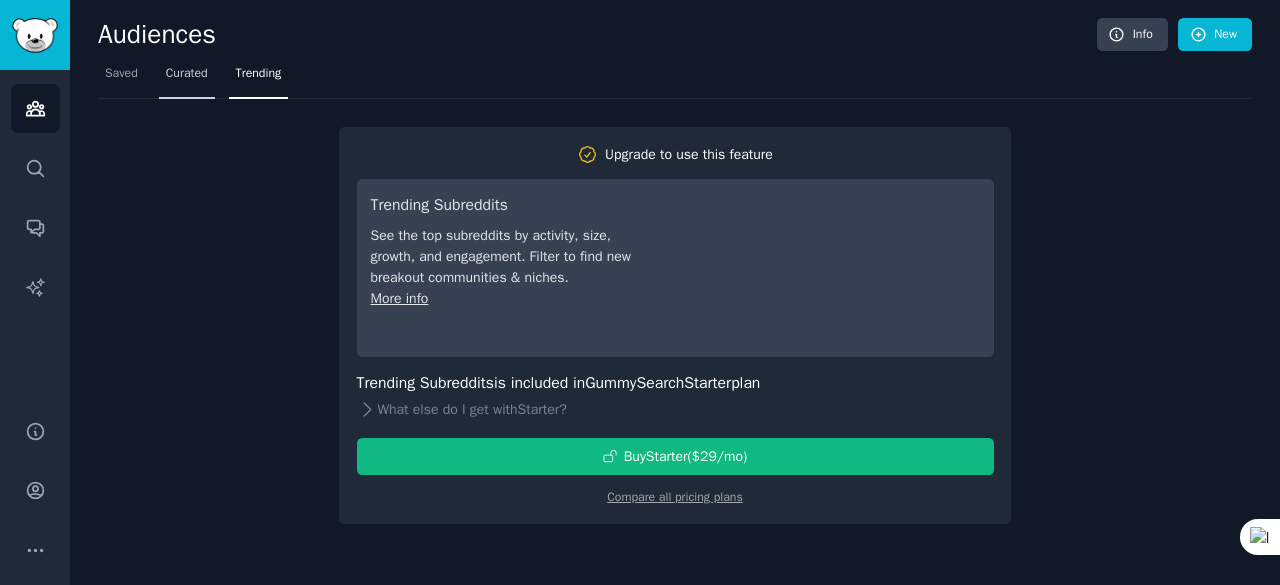click on "Curated" at bounding box center (187, 74) 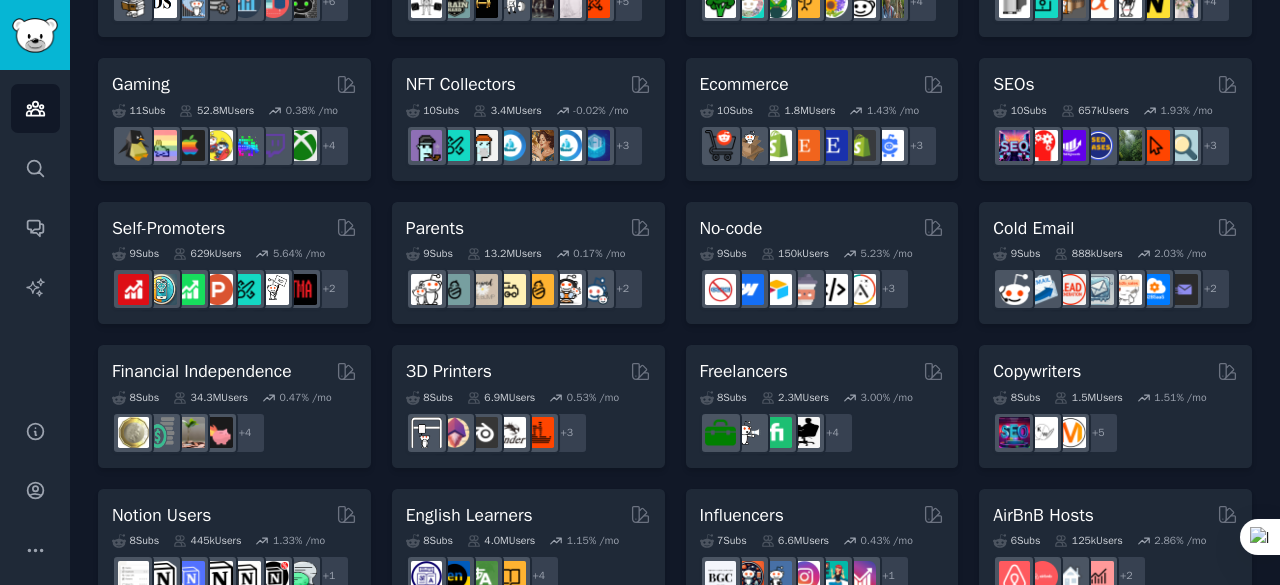 scroll, scrollTop: 0, scrollLeft: 0, axis: both 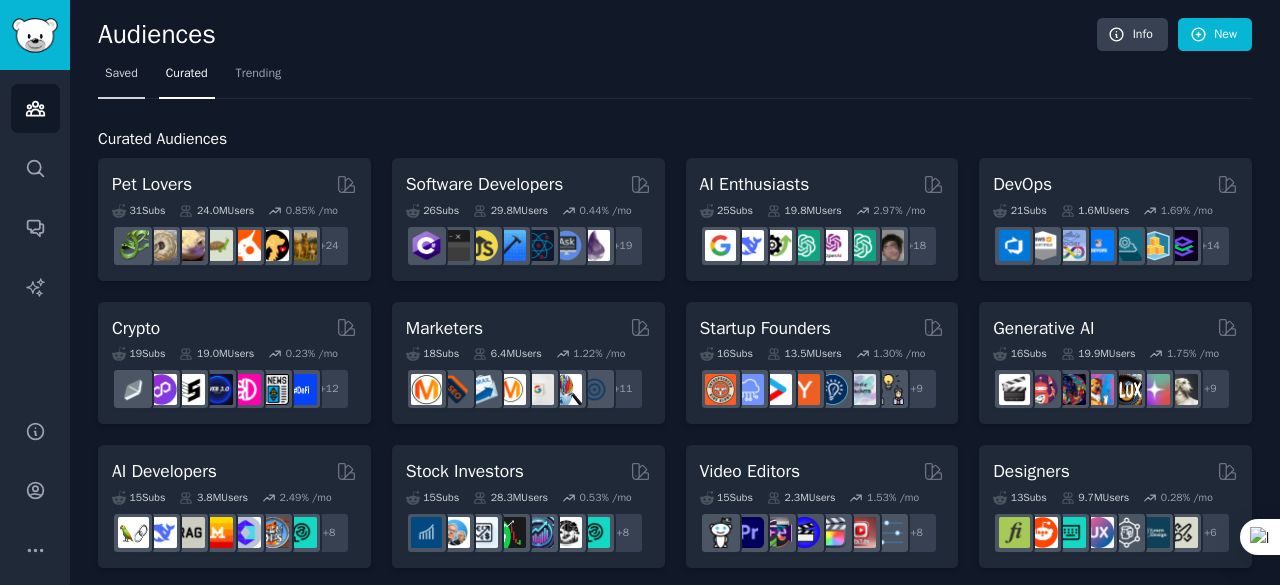 click on "Saved" at bounding box center [121, 74] 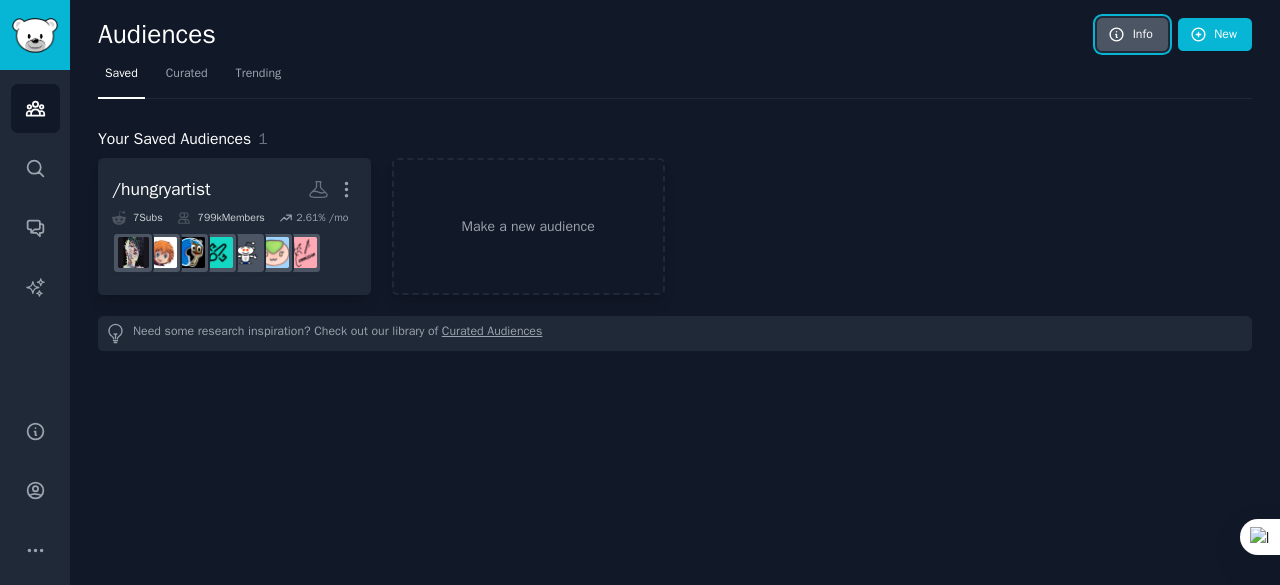 click on "Info" at bounding box center [1132, 35] 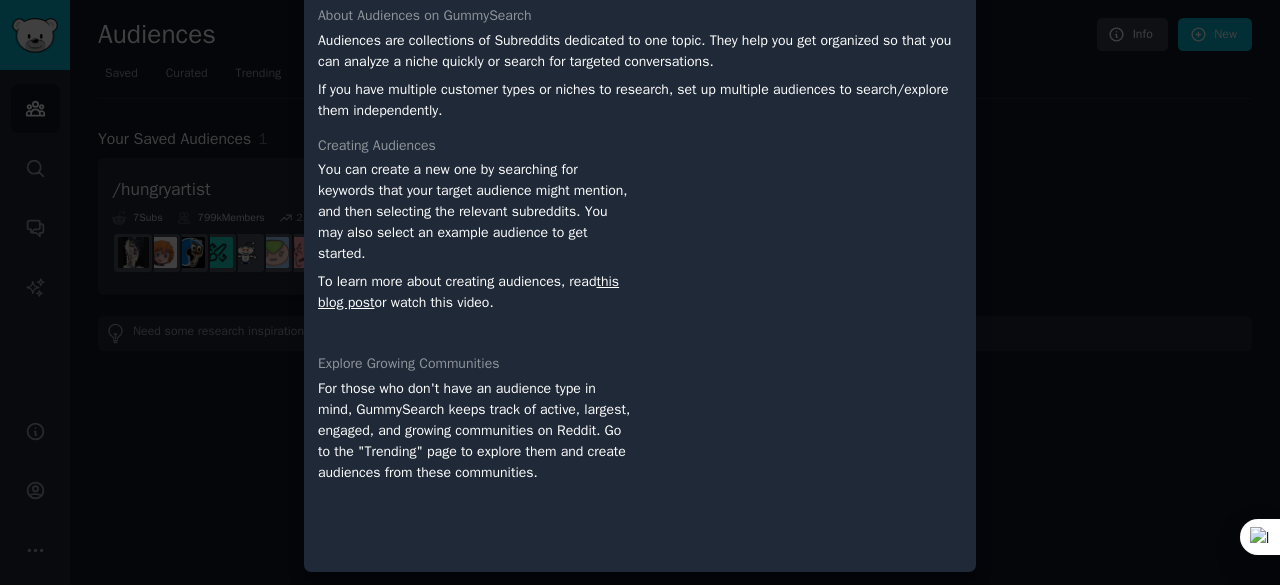 scroll, scrollTop: 0, scrollLeft: 0, axis: both 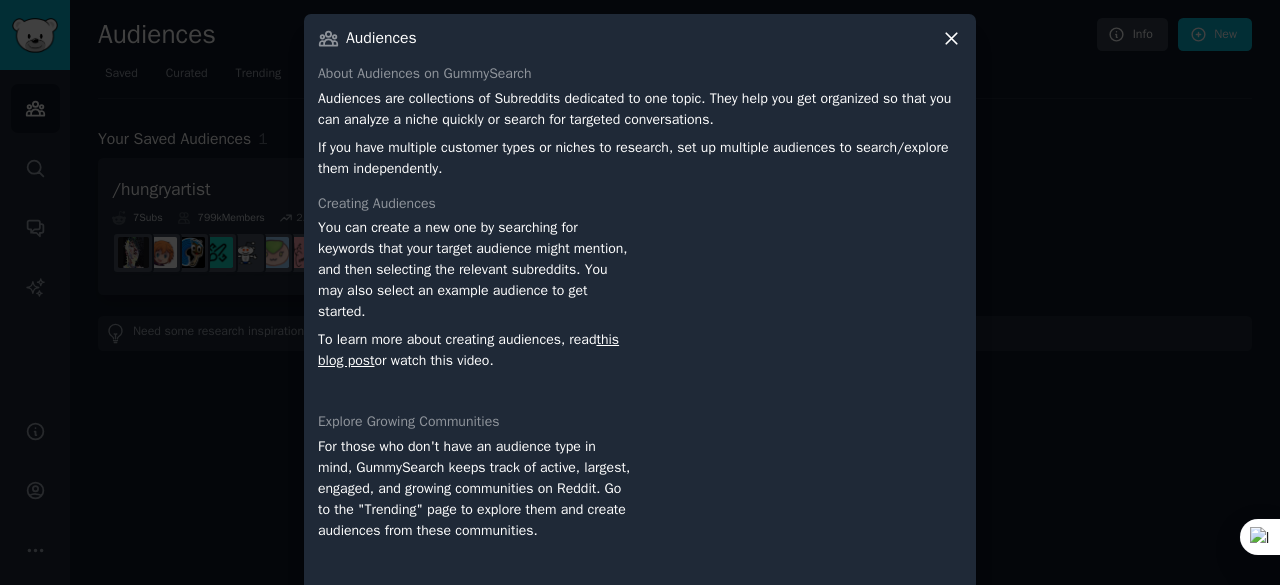 click 